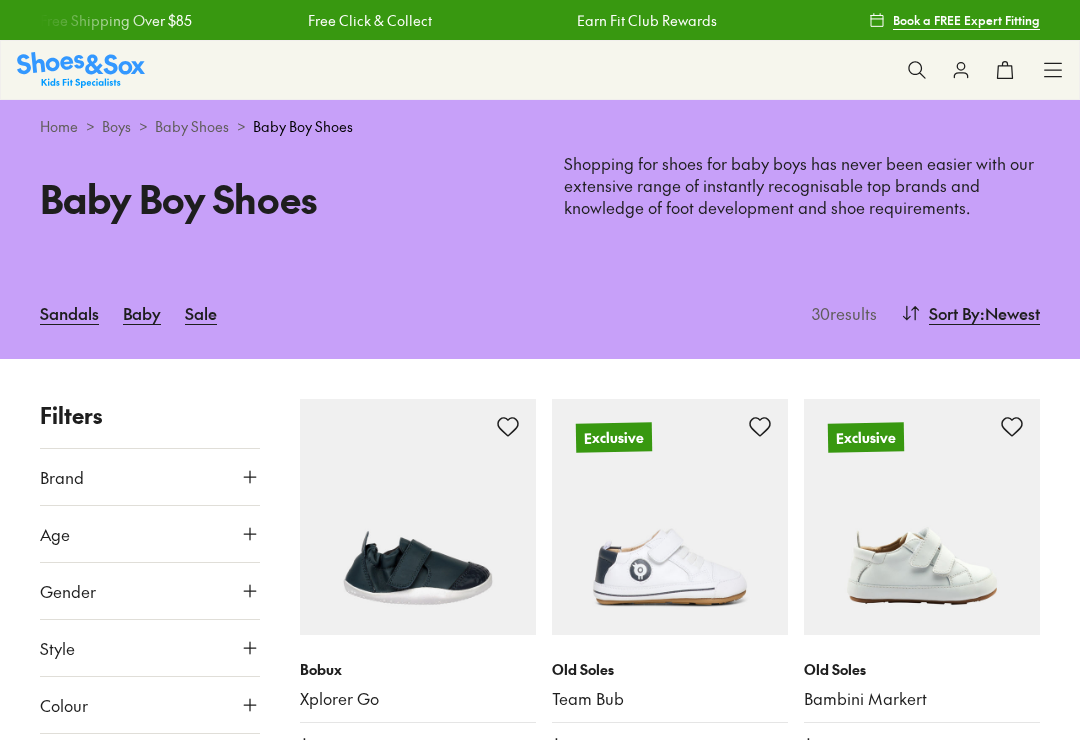 scroll, scrollTop: 0, scrollLeft: 0, axis: both 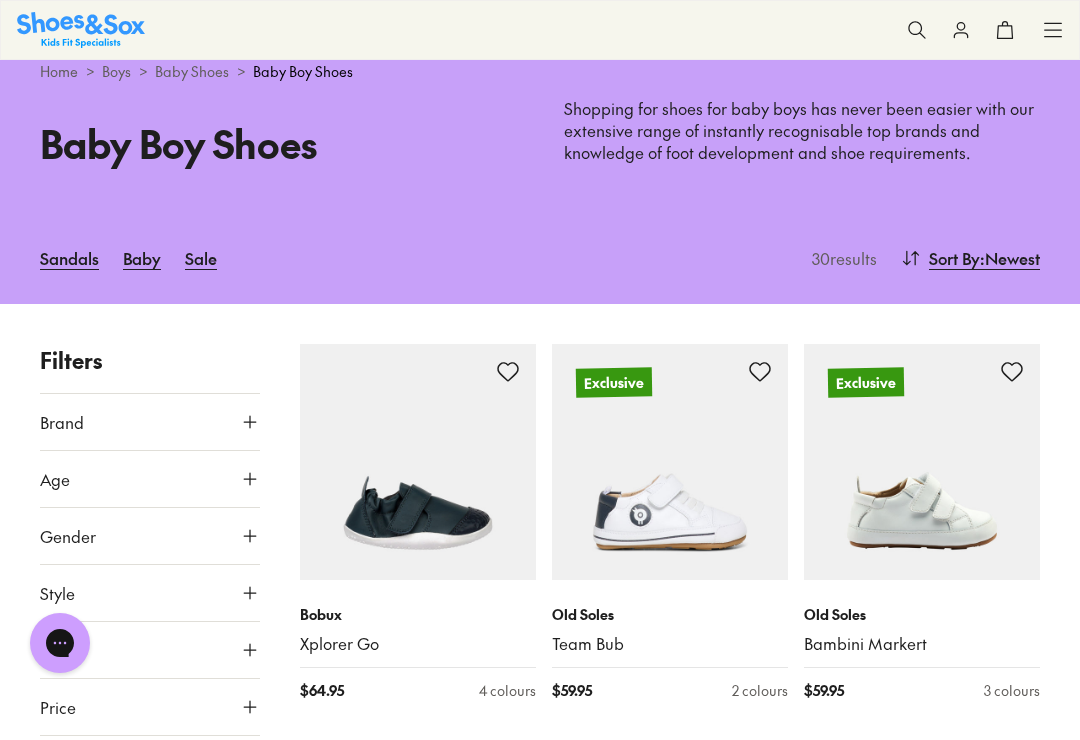 click 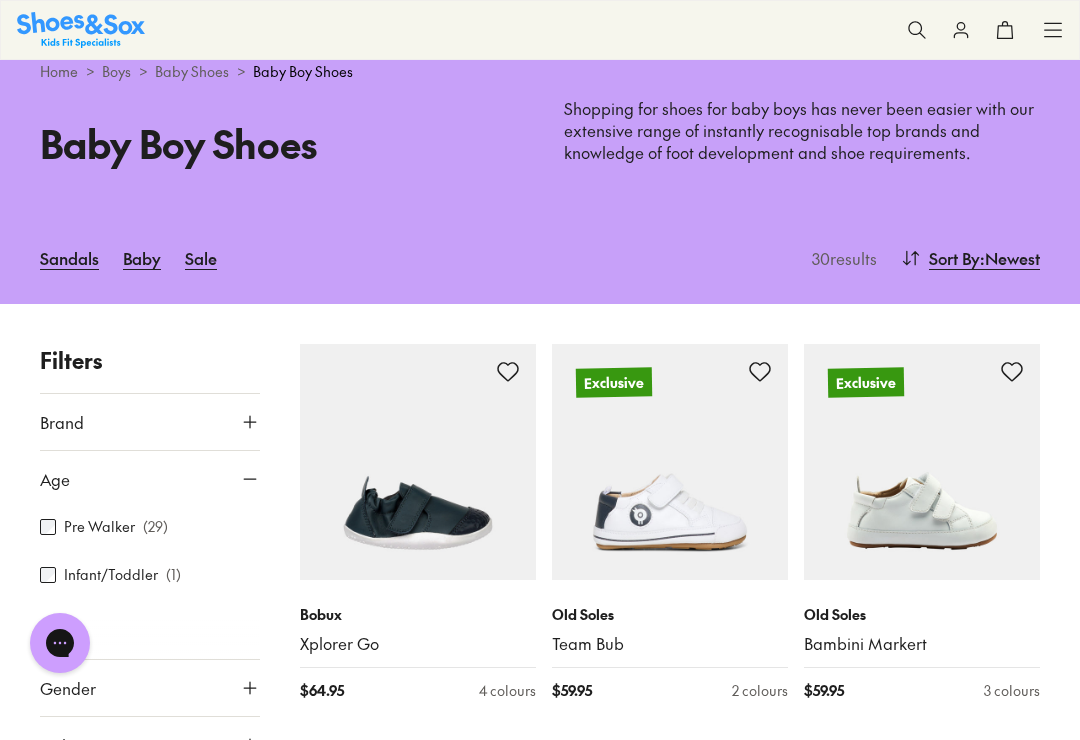 scroll, scrollTop: 0, scrollLeft: 0, axis: both 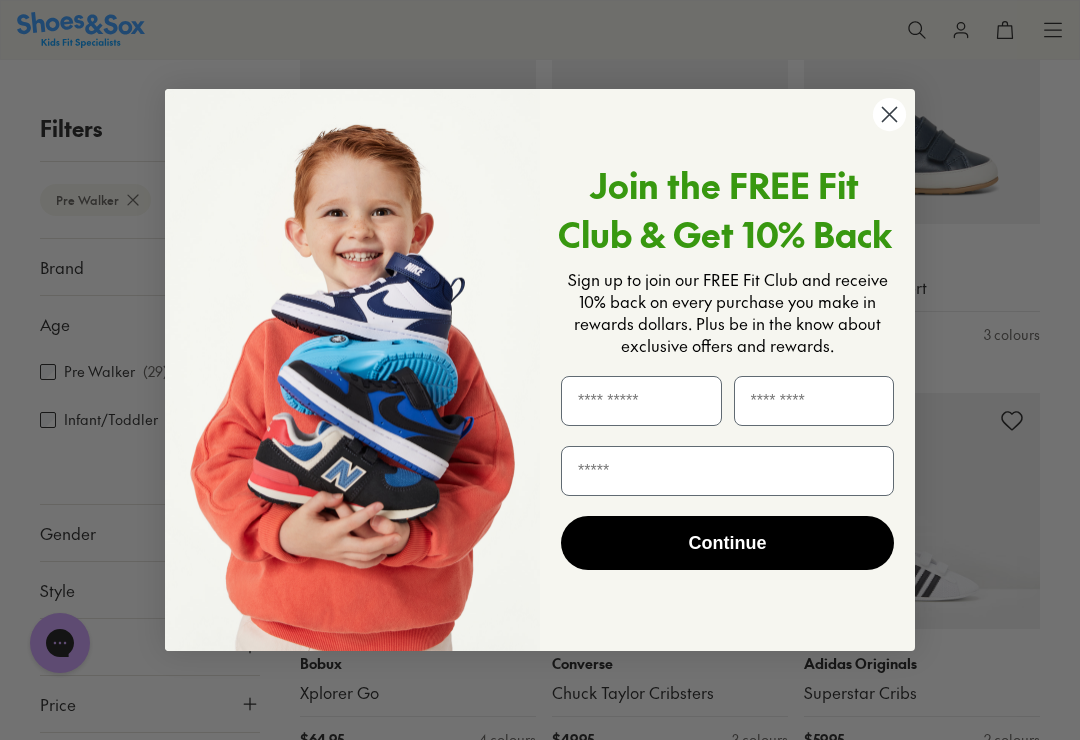 click 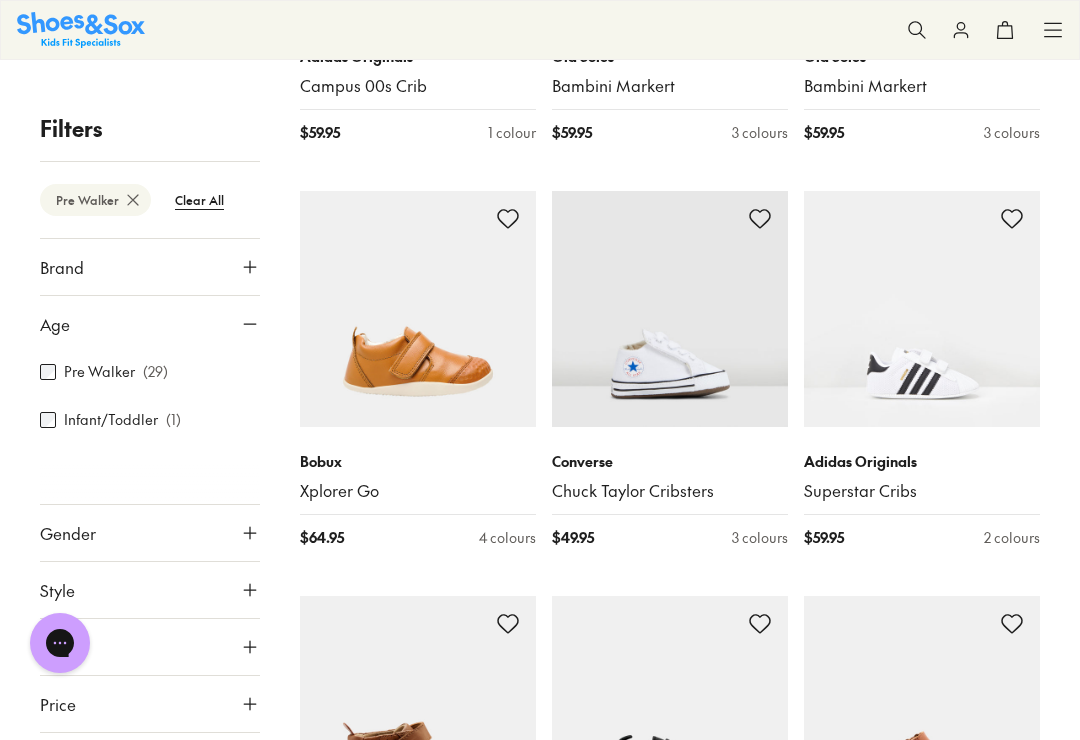 scroll, scrollTop: 1016, scrollLeft: 0, axis: vertical 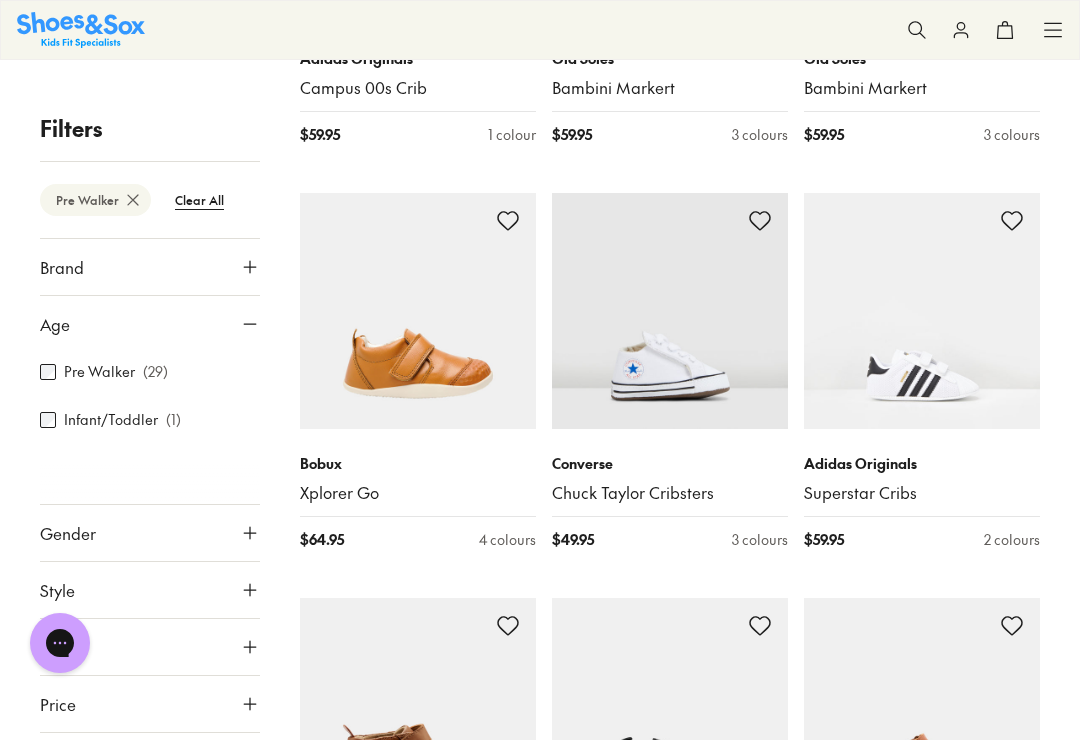 click at bounding box center (670, 311) 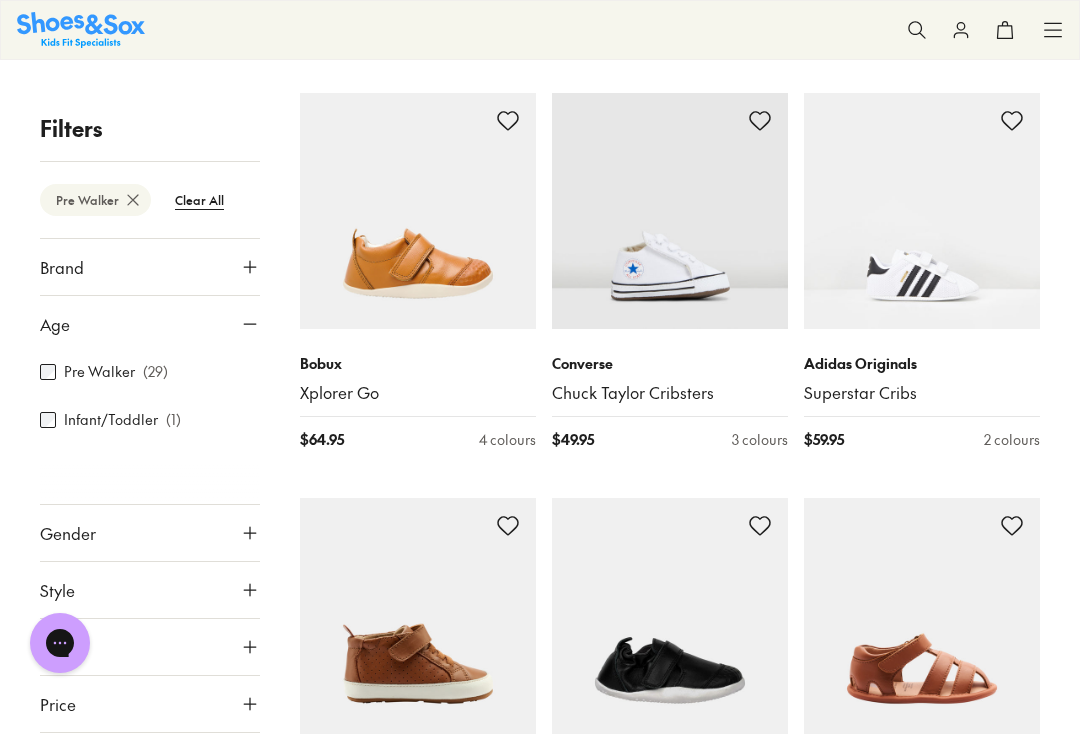 scroll, scrollTop: 1115, scrollLeft: 0, axis: vertical 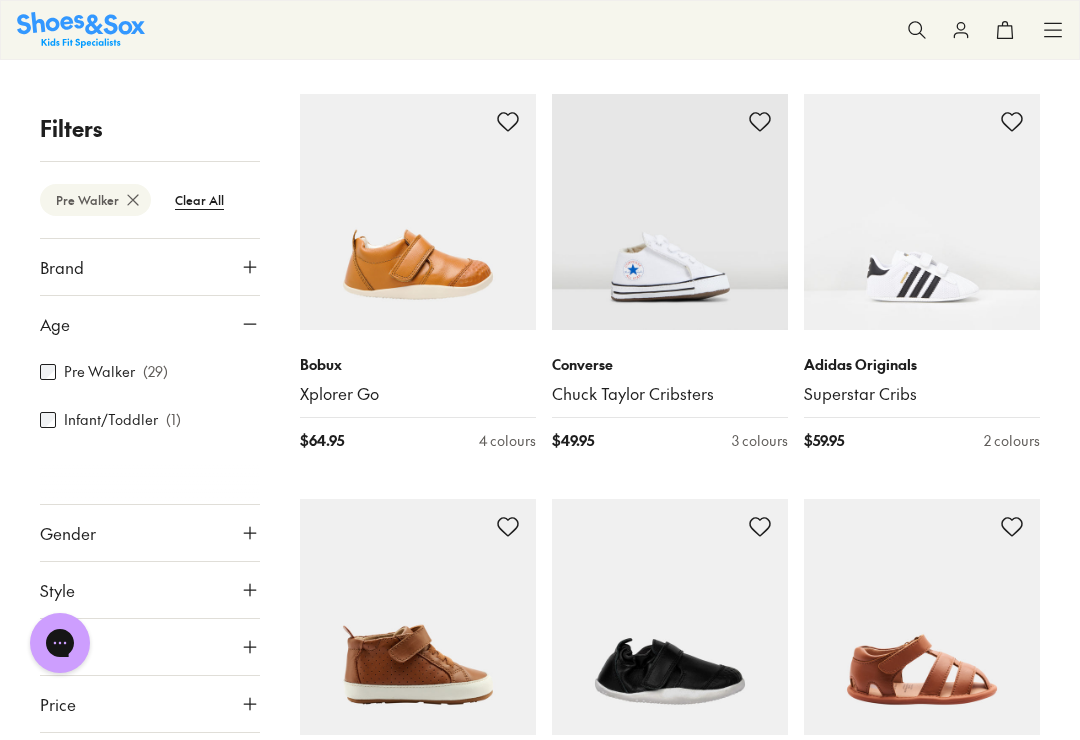 click at bounding box center (922, 212) 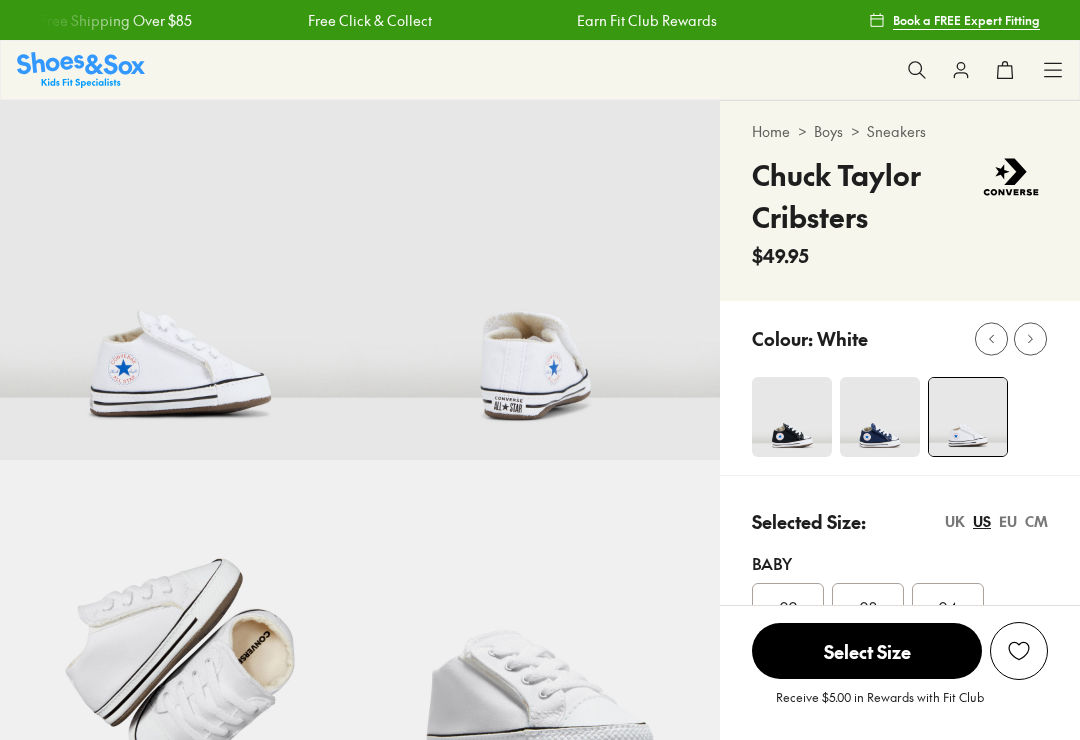 scroll, scrollTop: 0, scrollLeft: 0, axis: both 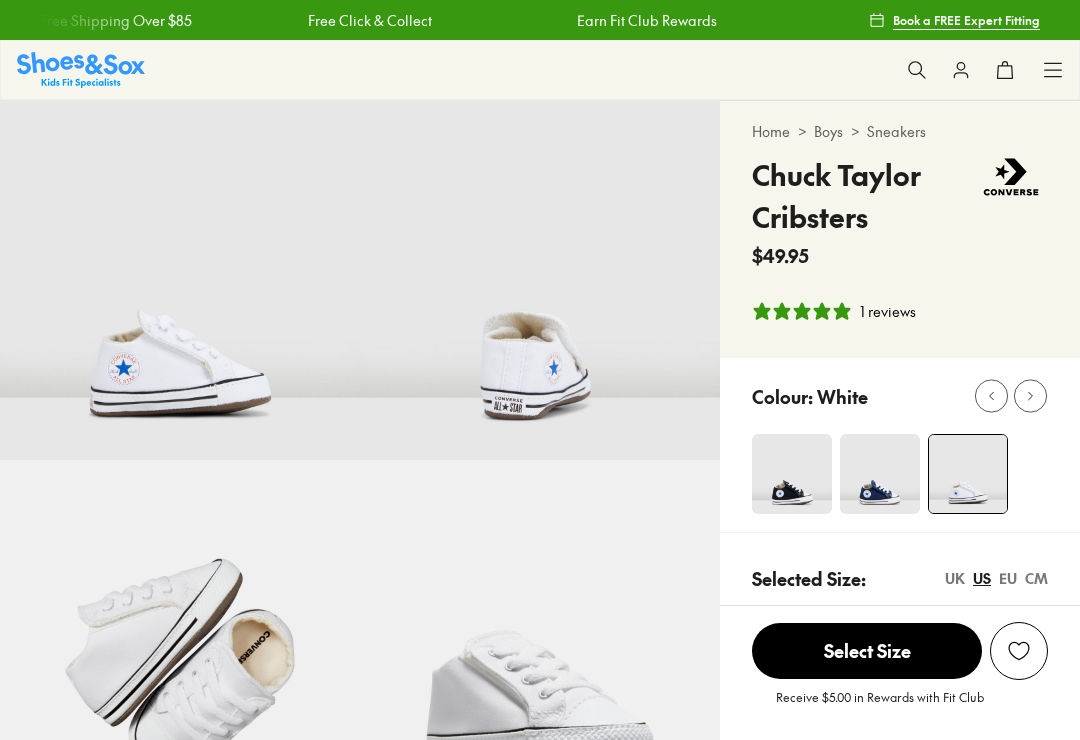 select on "*" 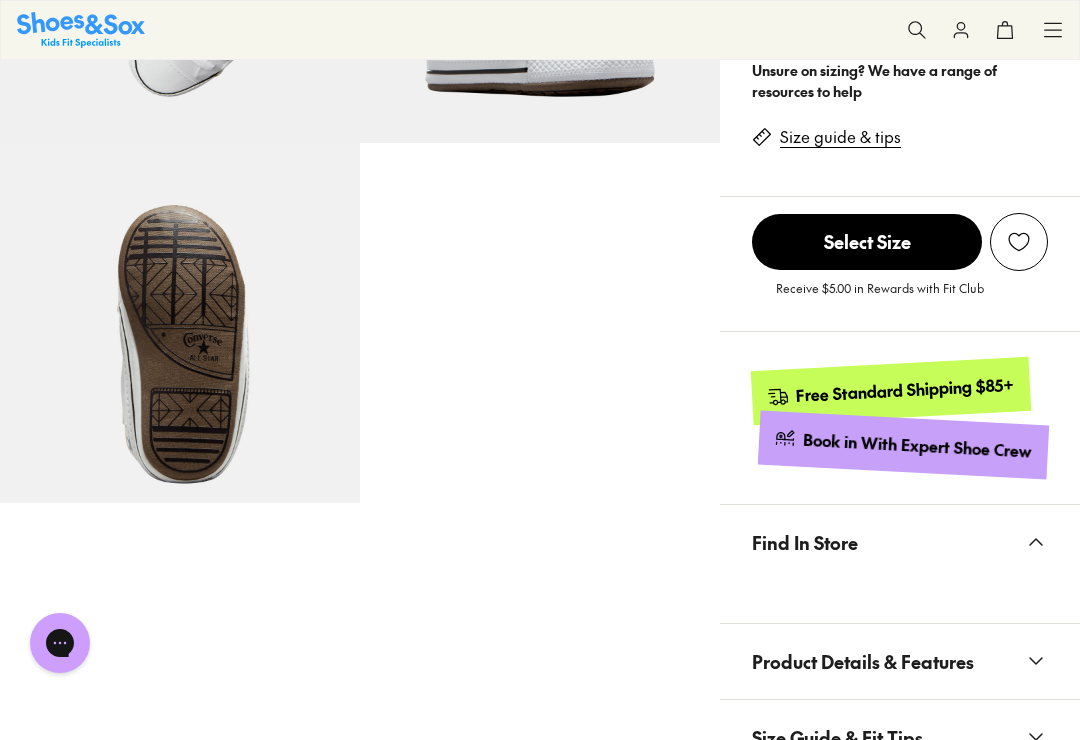 scroll, scrollTop: 678, scrollLeft: 0, axis: vertical 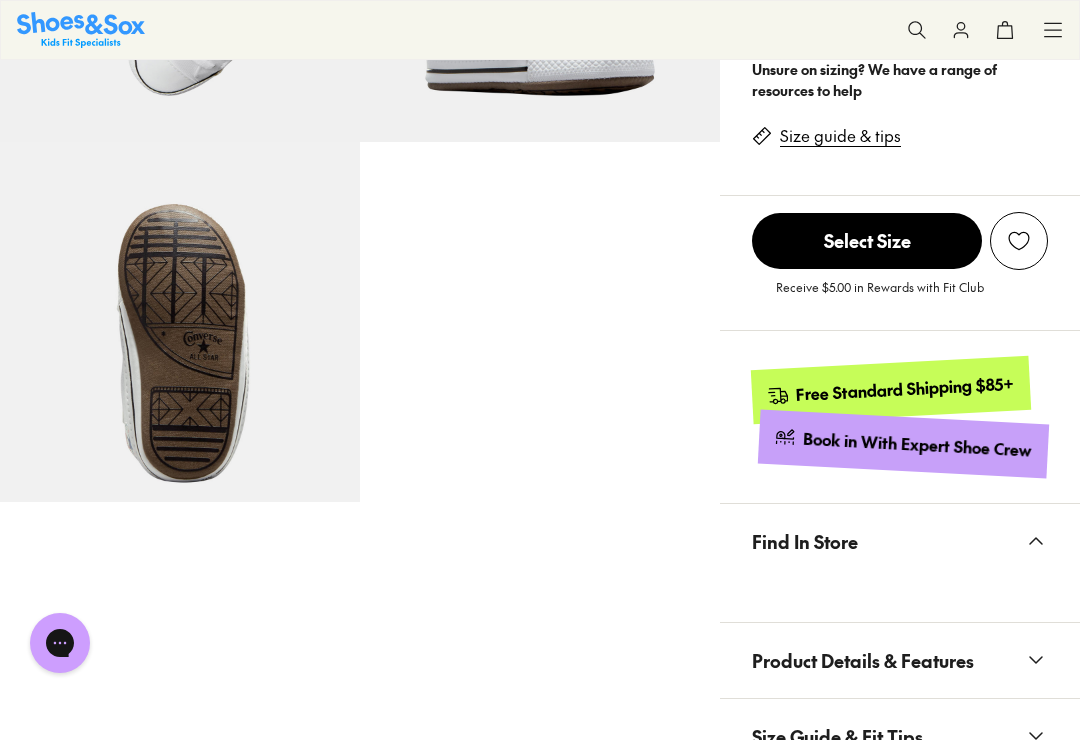 click on "Select Size" at bounding box center [867, 241] 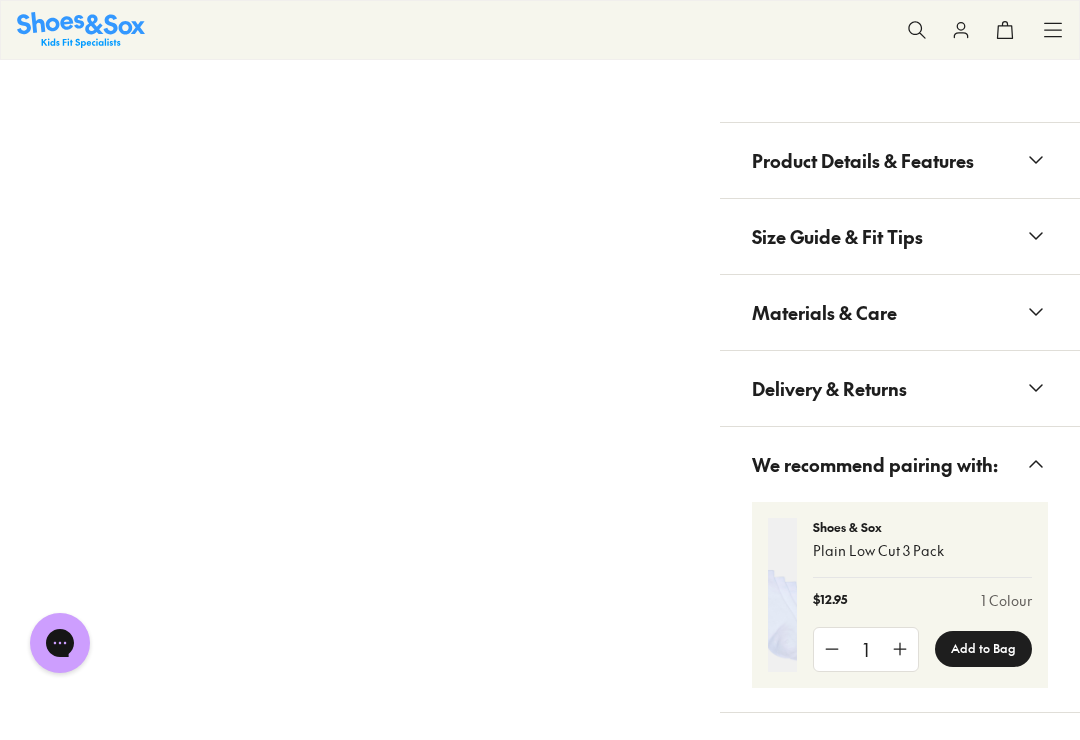 scroll, scrollTop: 1180, scrollLeft: 0, axis: vertical 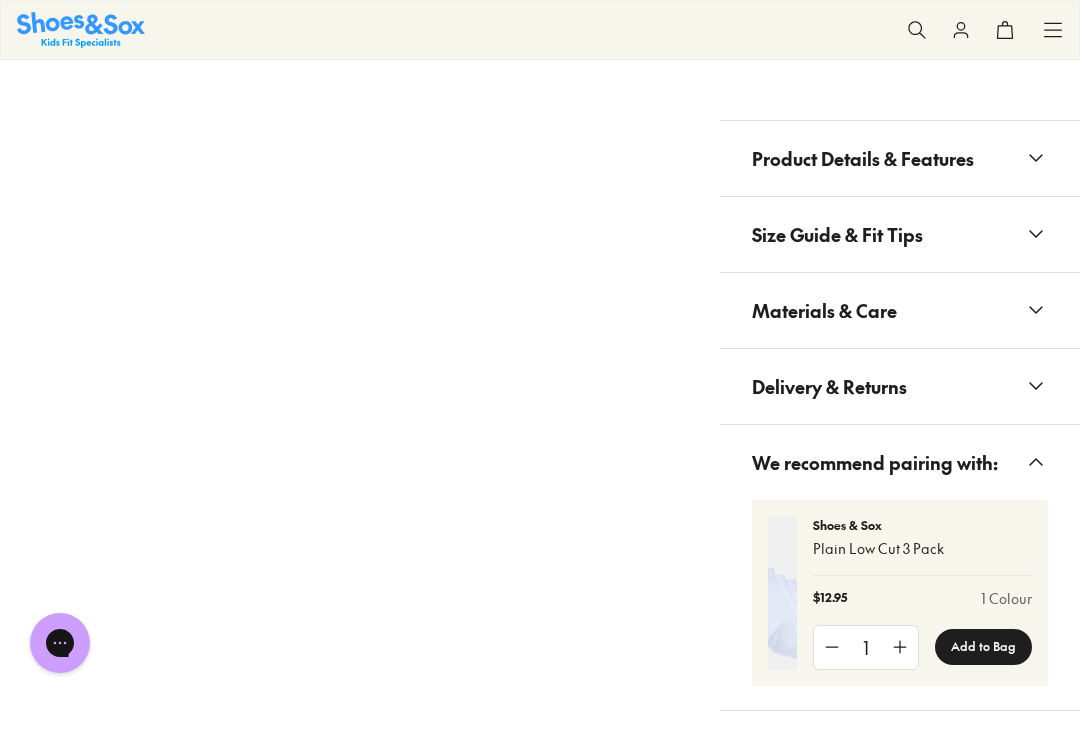 click 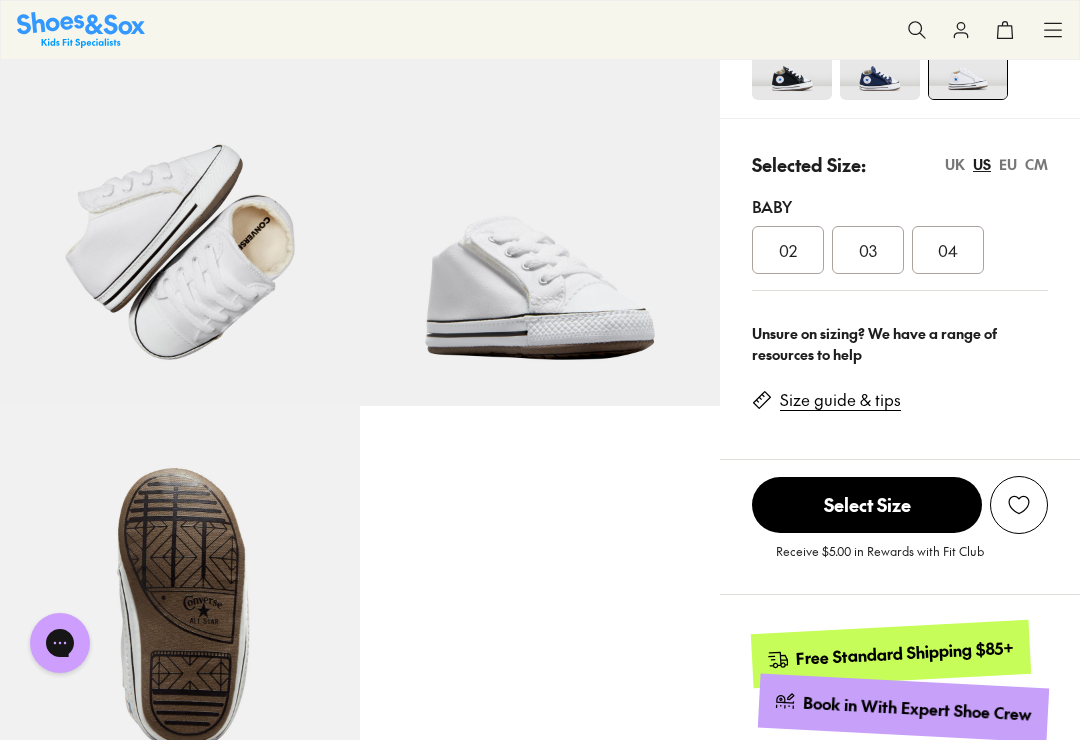 scroll, scrollTop: 412, scrollLeft: 0, axis: vertical 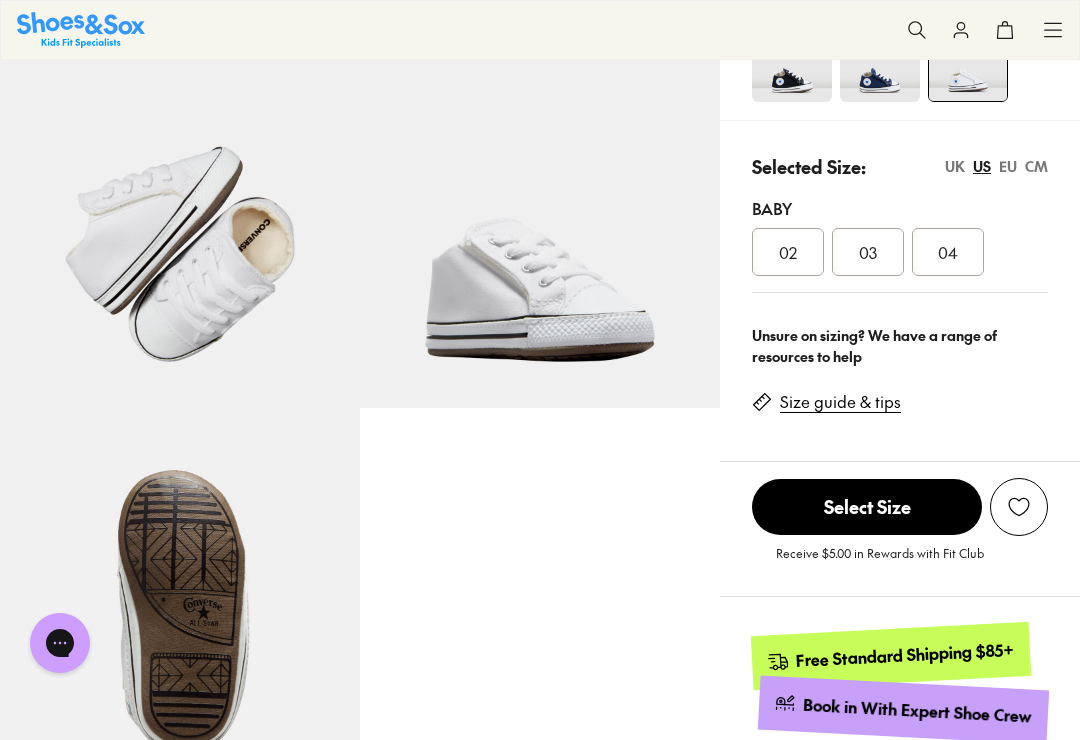 click on "Size guide & tips" at bounding box center (840, 402) 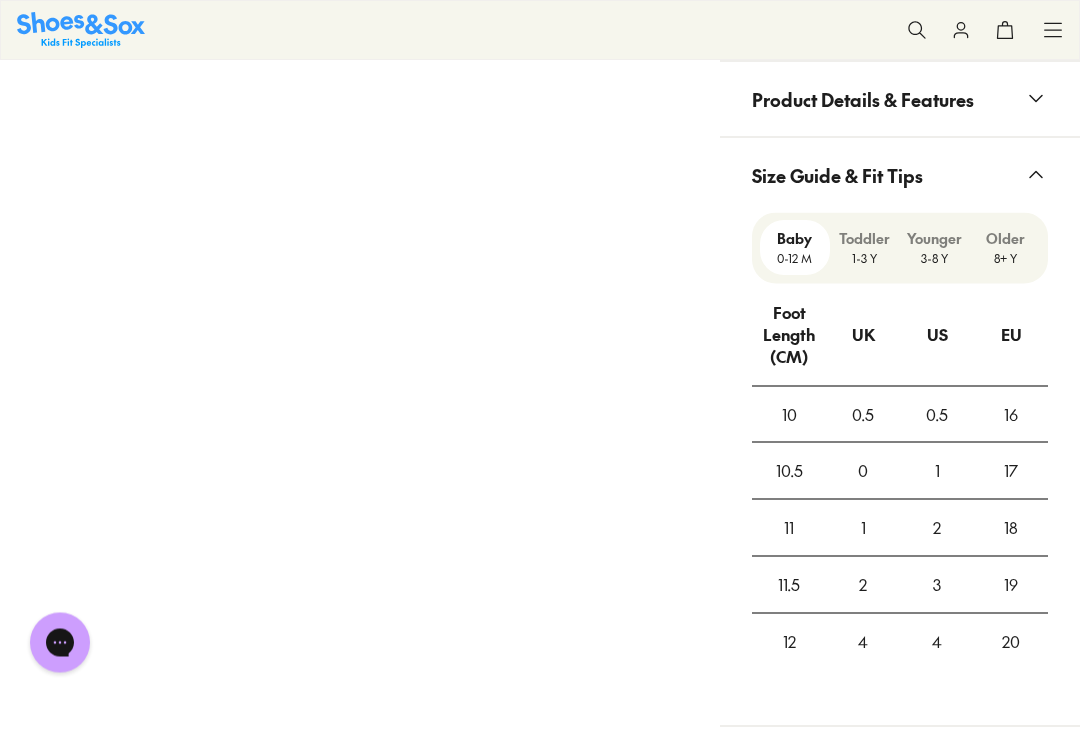 scroll, scrollTop: 1238, scrollLeft: 0, axis: vertical 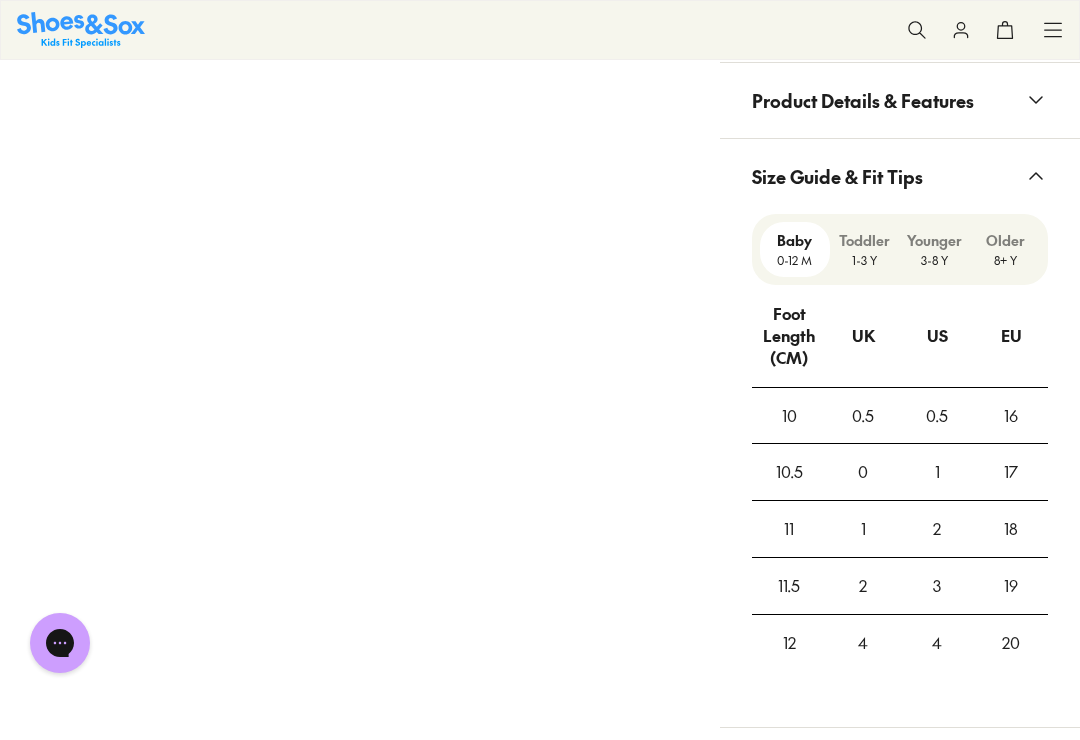 click on "Baby" at bounding box center [795, 240] 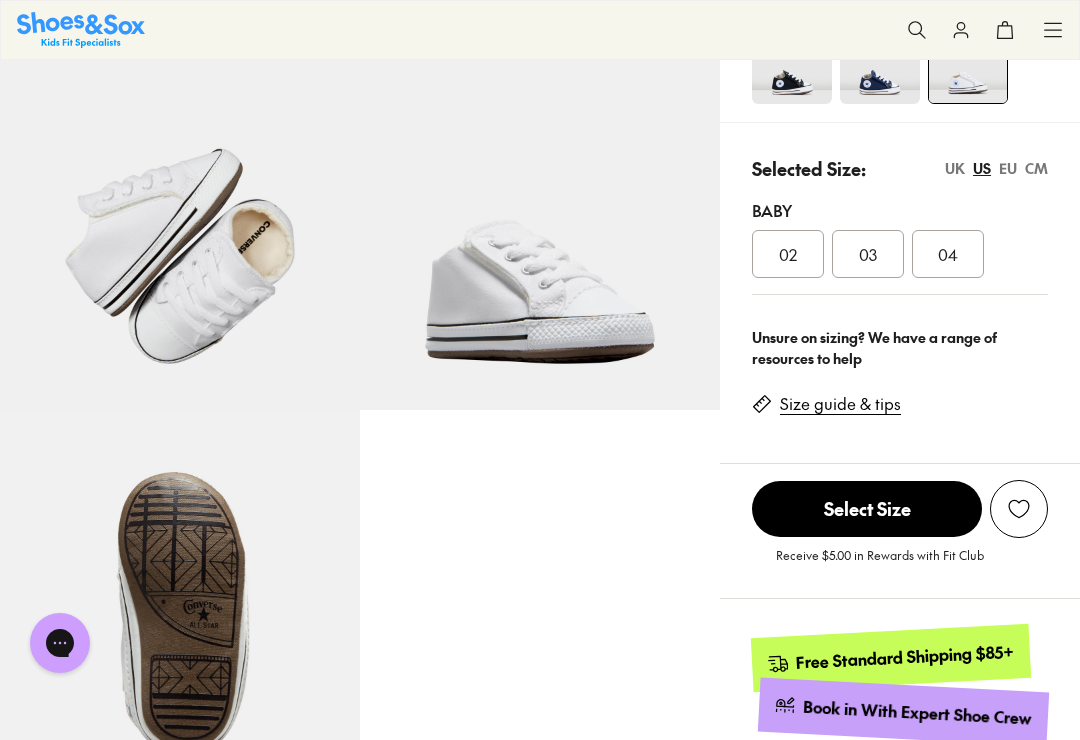 scroll, scrollTop: 409, scrollLeft: 0, axis: vertical 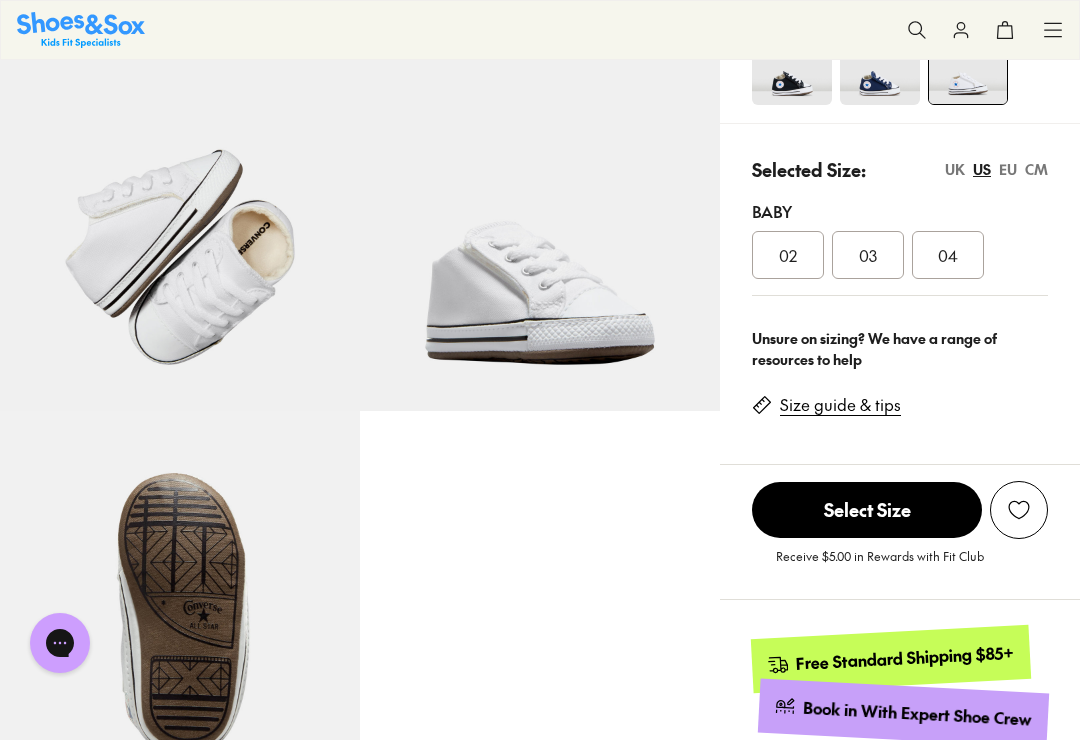 click on "02" at bounding box center (788, 255) 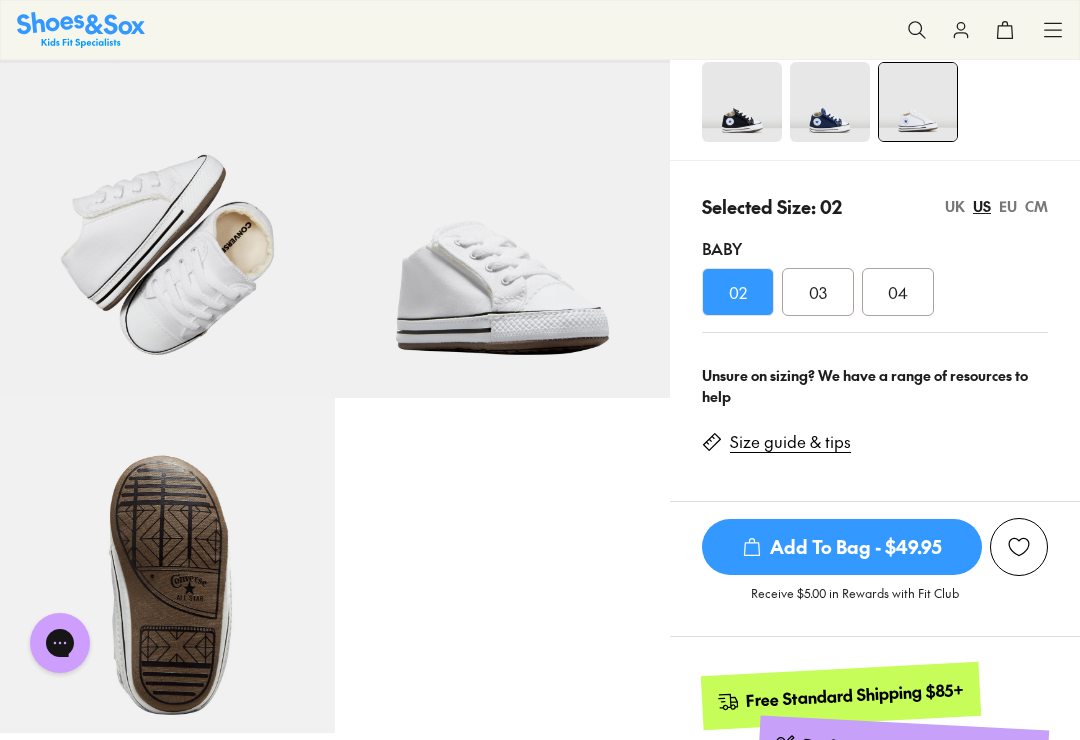 scroll, scrollTop: 371, scrollLeft: 0, axis: vertical 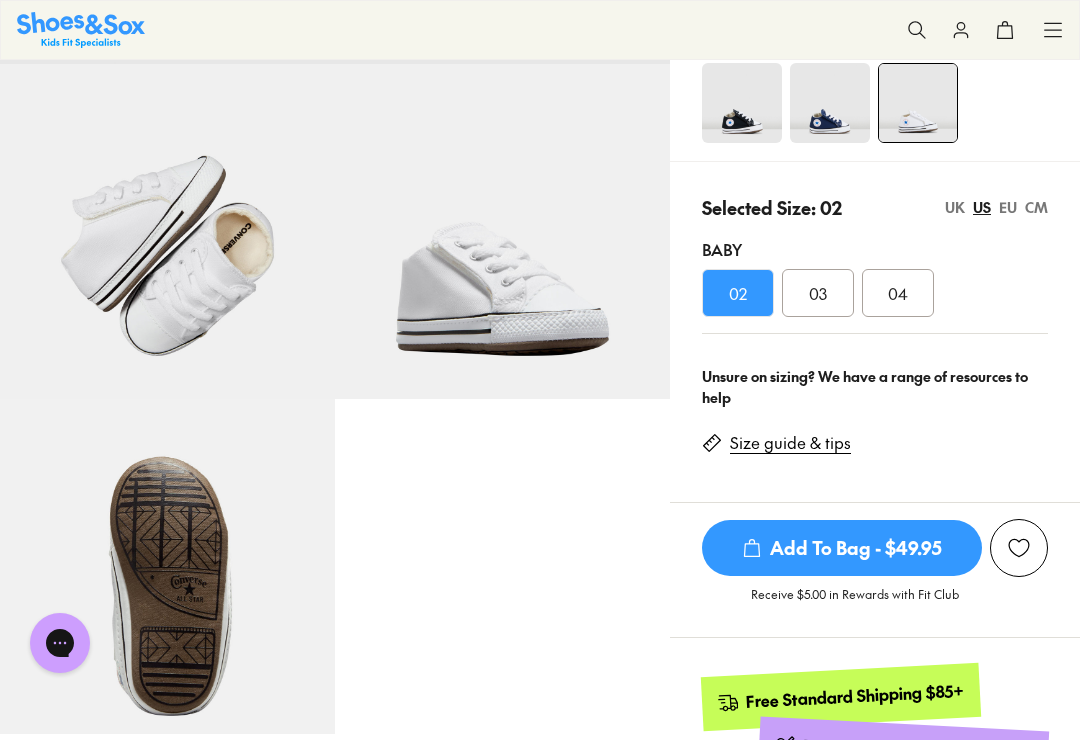 click on "CM" at bounding box center [1036, 207] 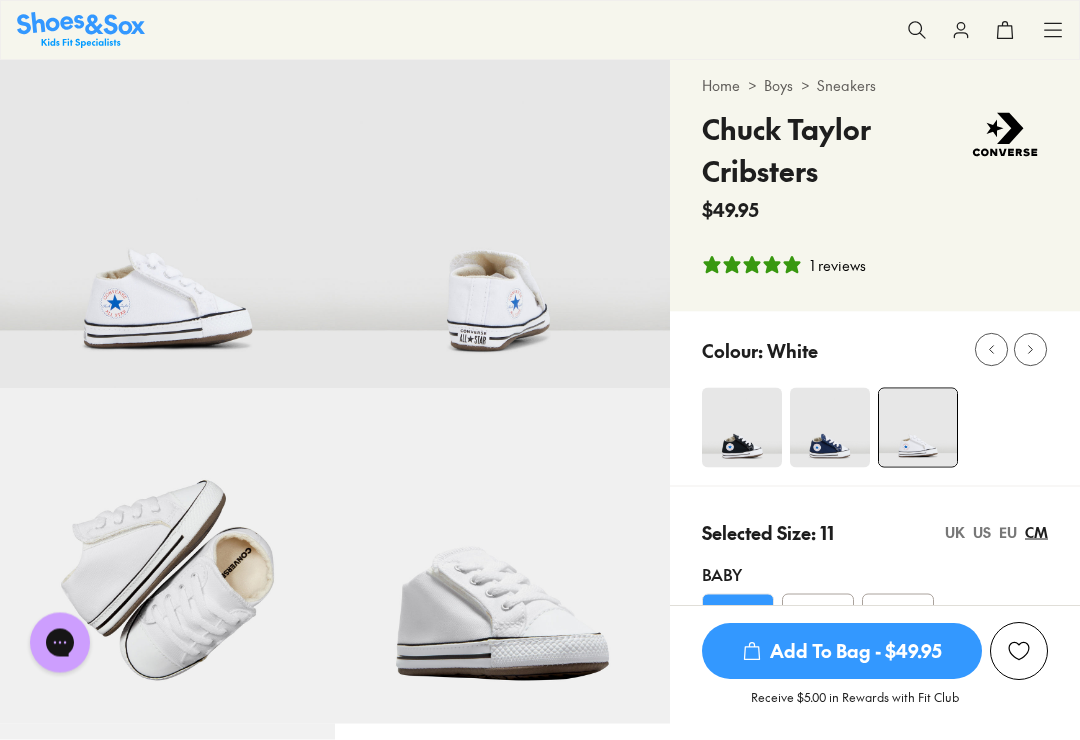 scroll, scrollTop: 0, scrollLeft: 0, axis: both 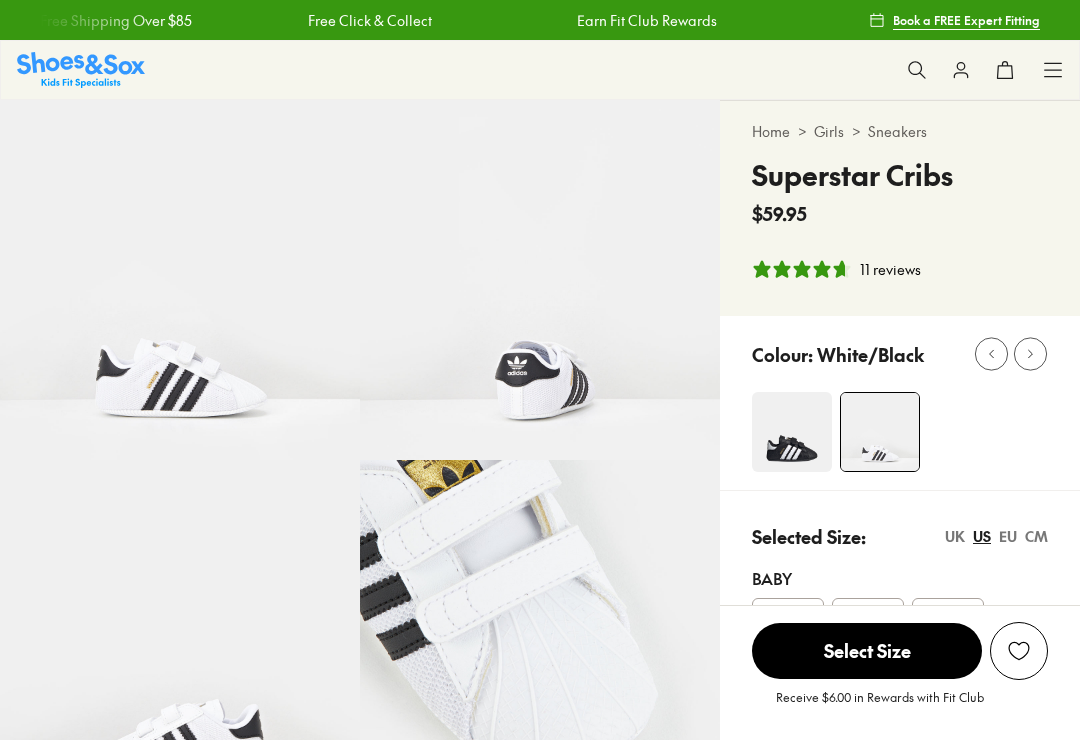 select on "*" 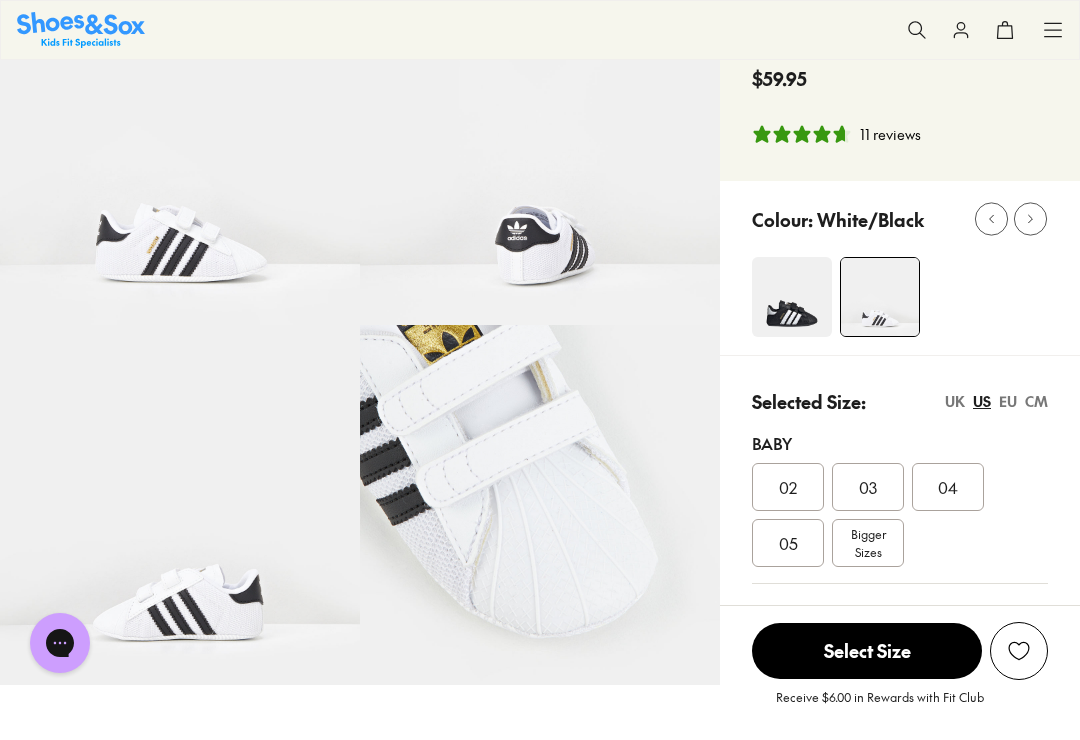 scroll, scrollTop: 137, scrollLeft: 0, axis: vertical 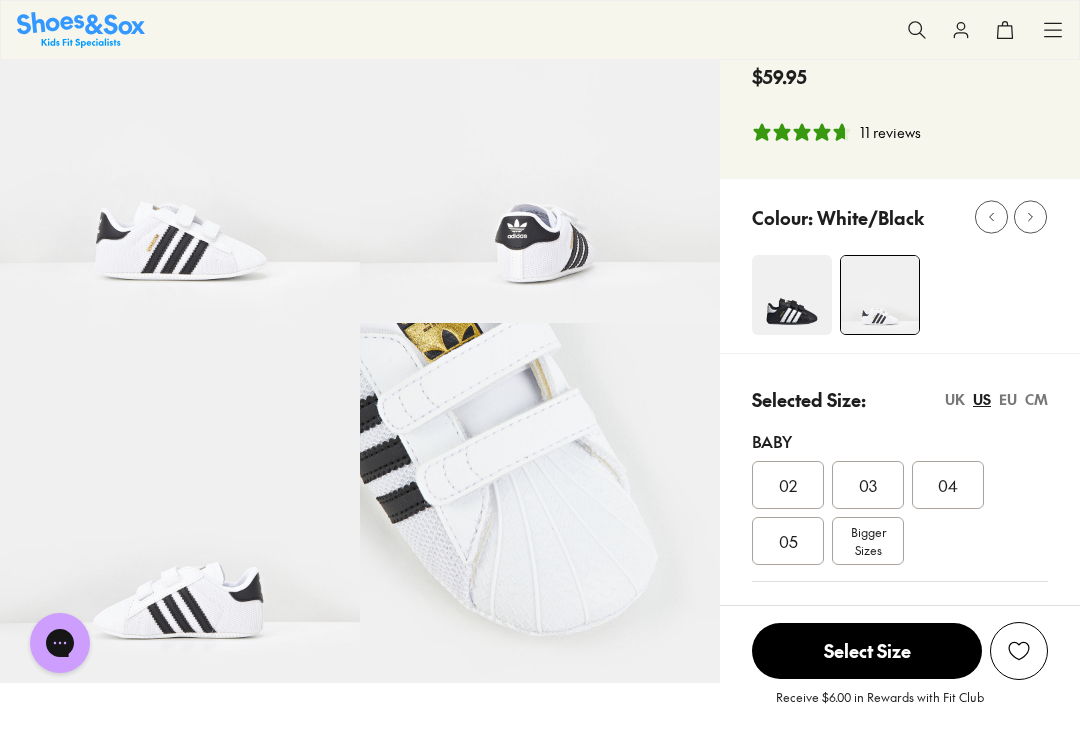 click on "CM" at bounding box center (1036, 399) 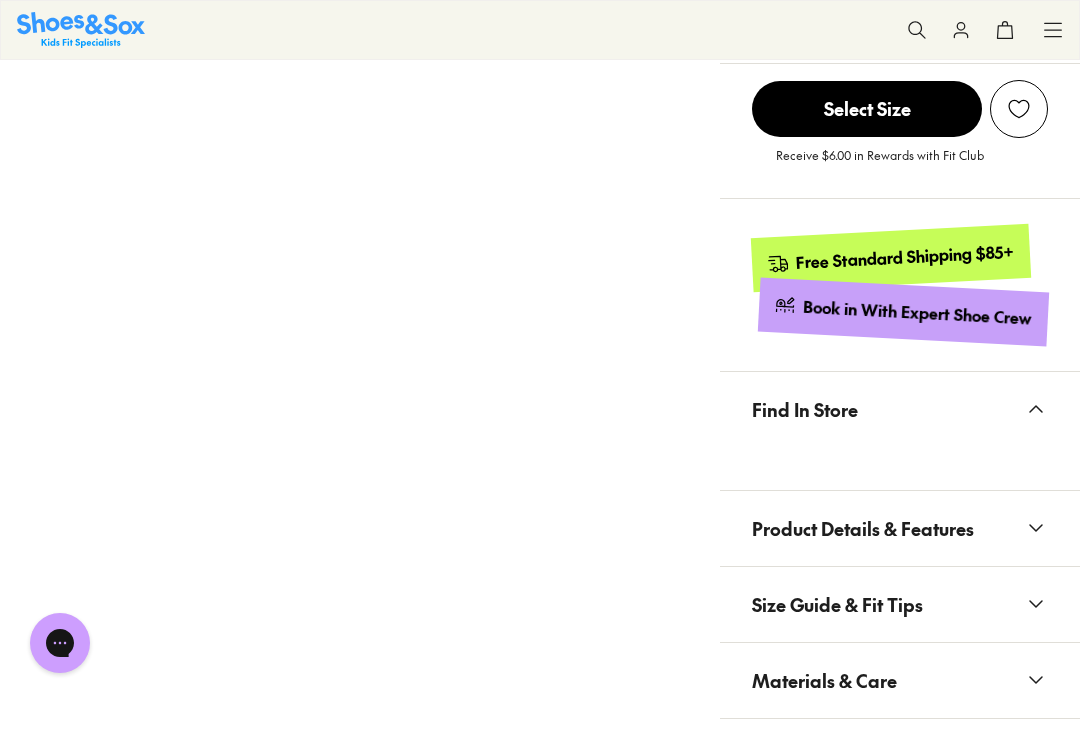 scroll, scrollTop: 851, scrollLeft: 0, axis: vertical 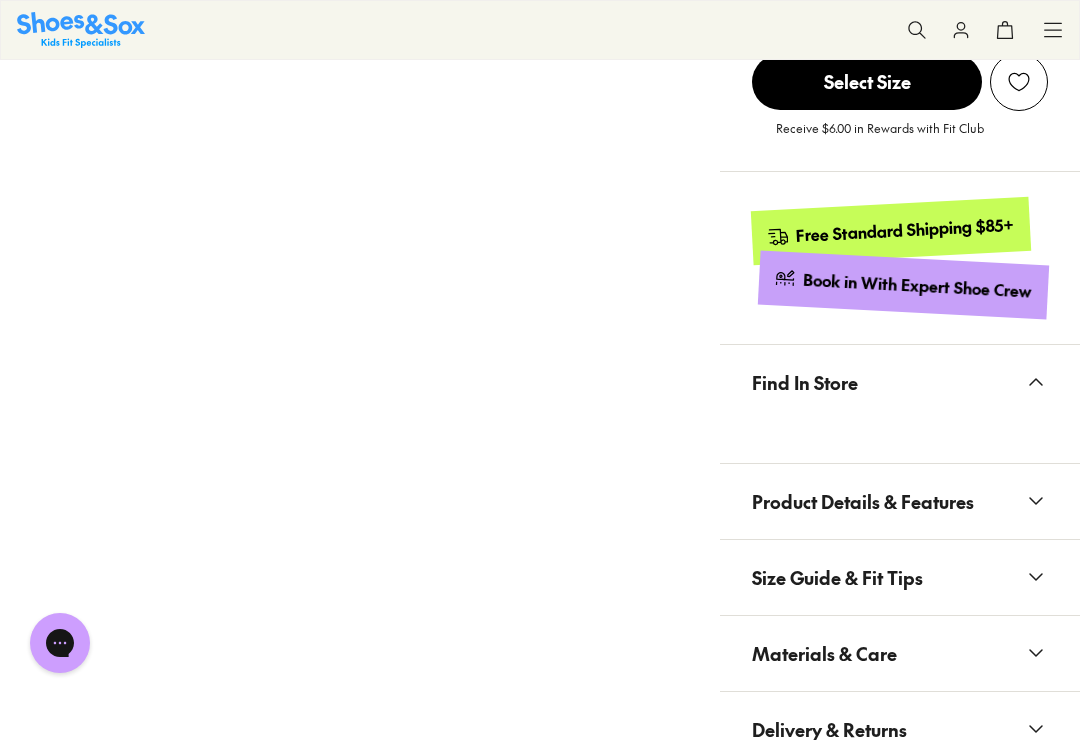 click 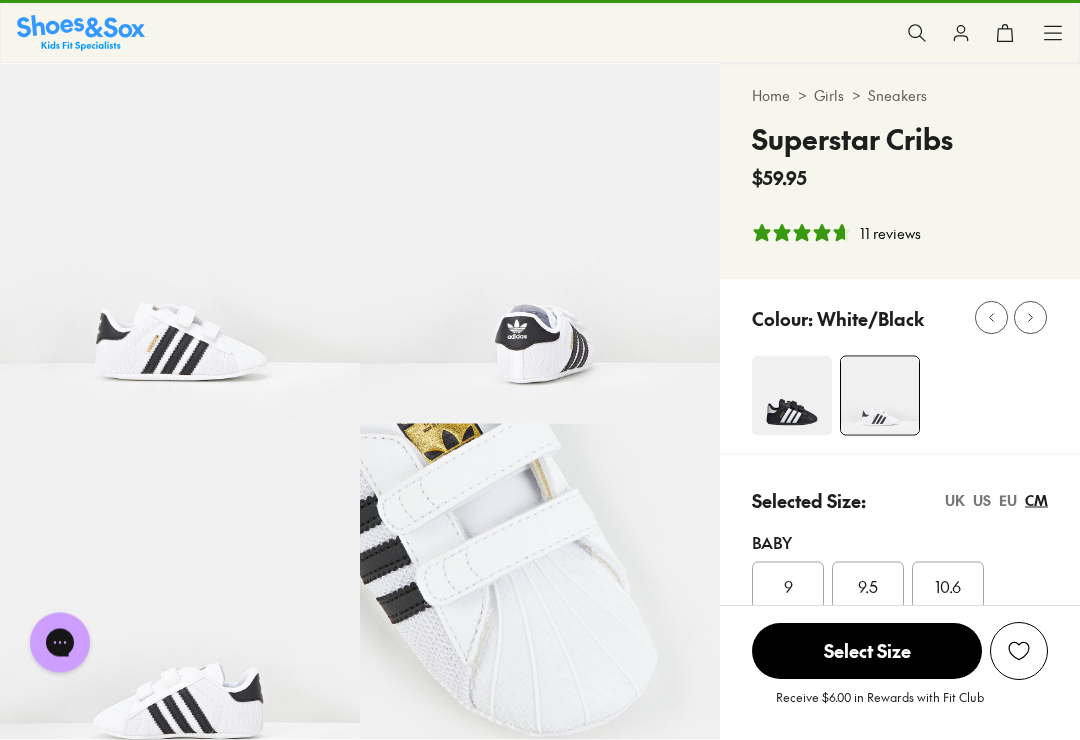 scroll, scrollTop: 0, scrollLeft: 0, axis: both 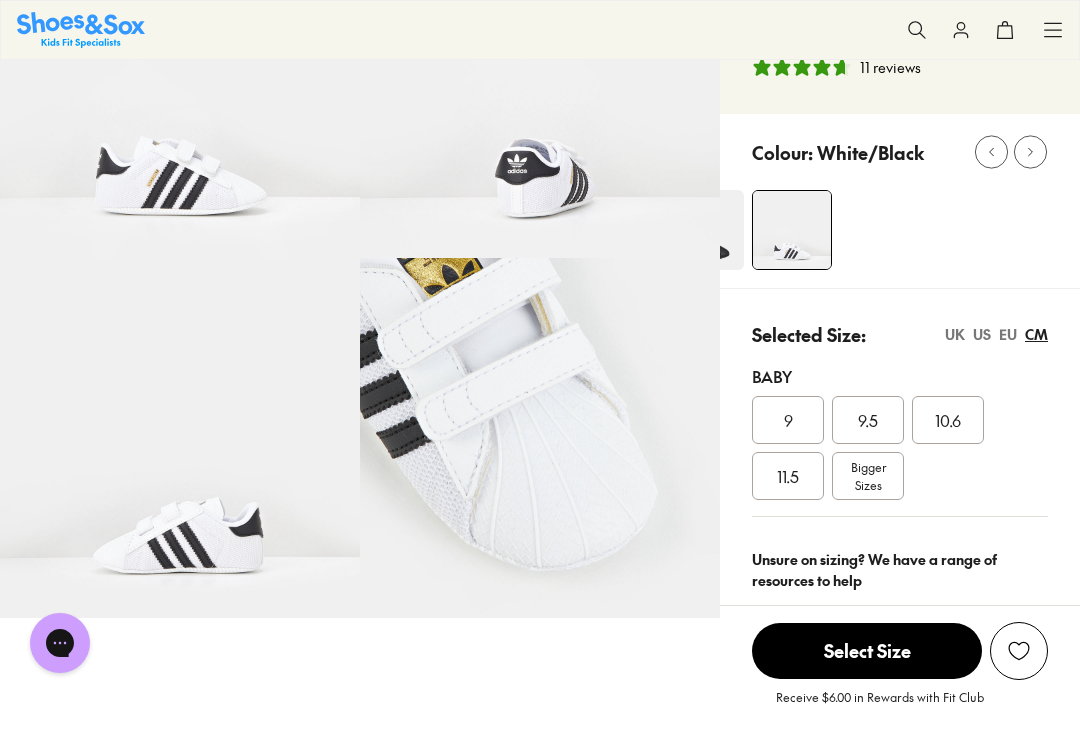 click 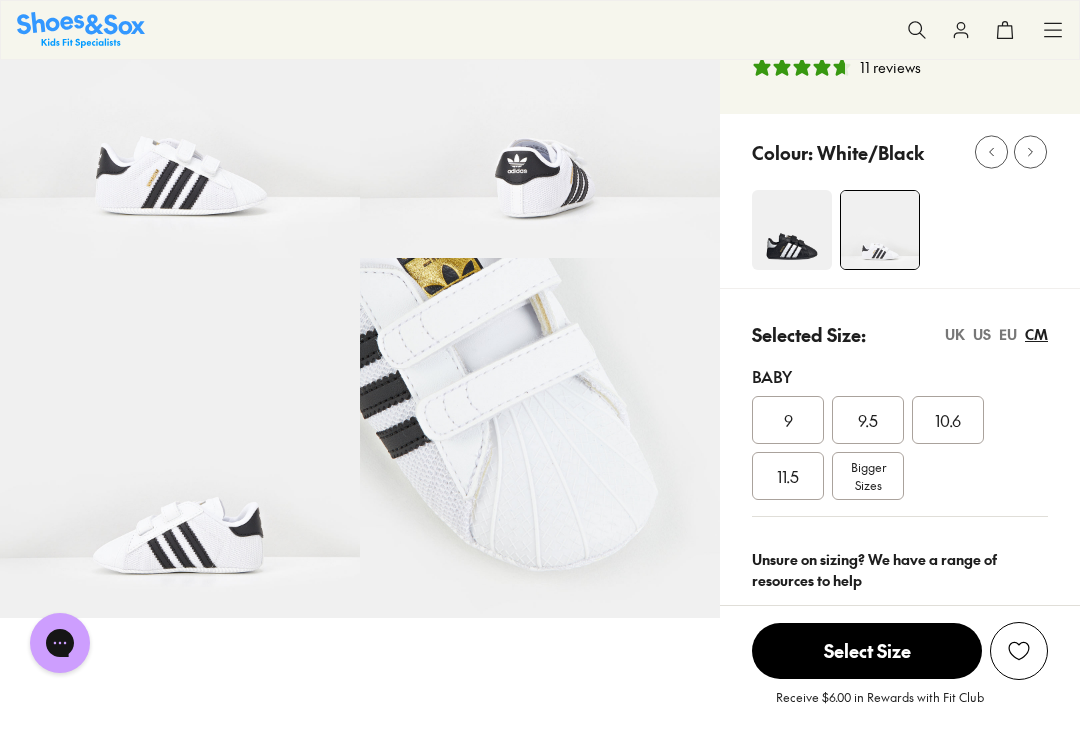 click at bounding box center [880, 230] 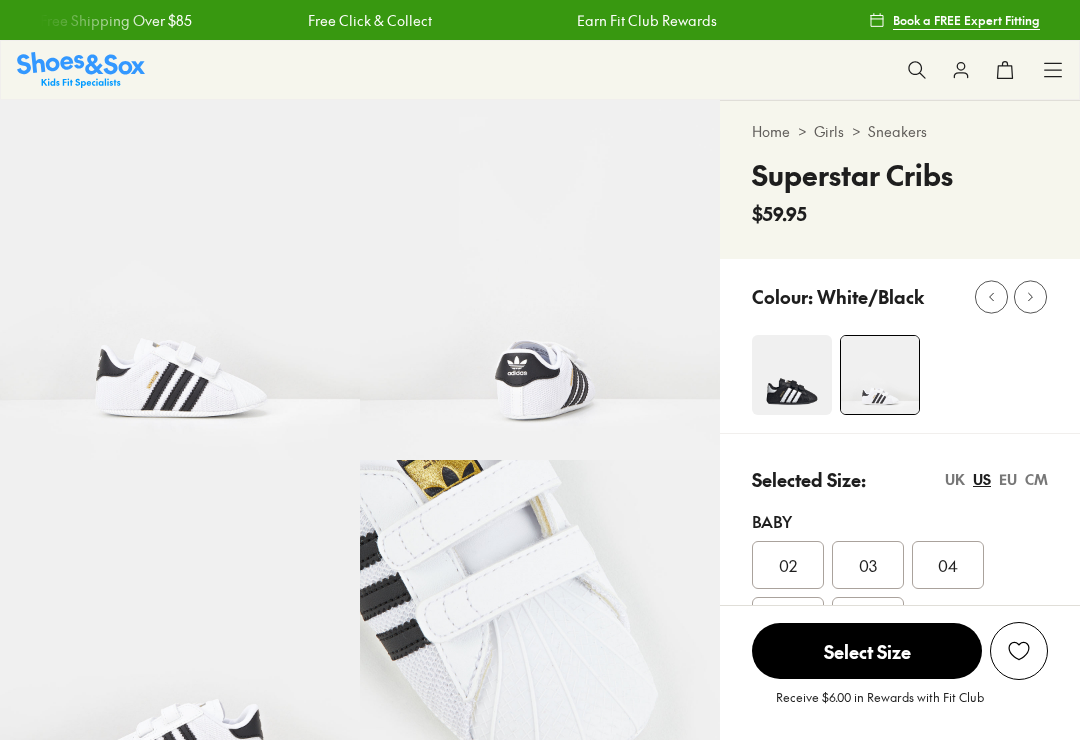 scroll, scrollTop: 0, scrollLeft: 0, axis: both 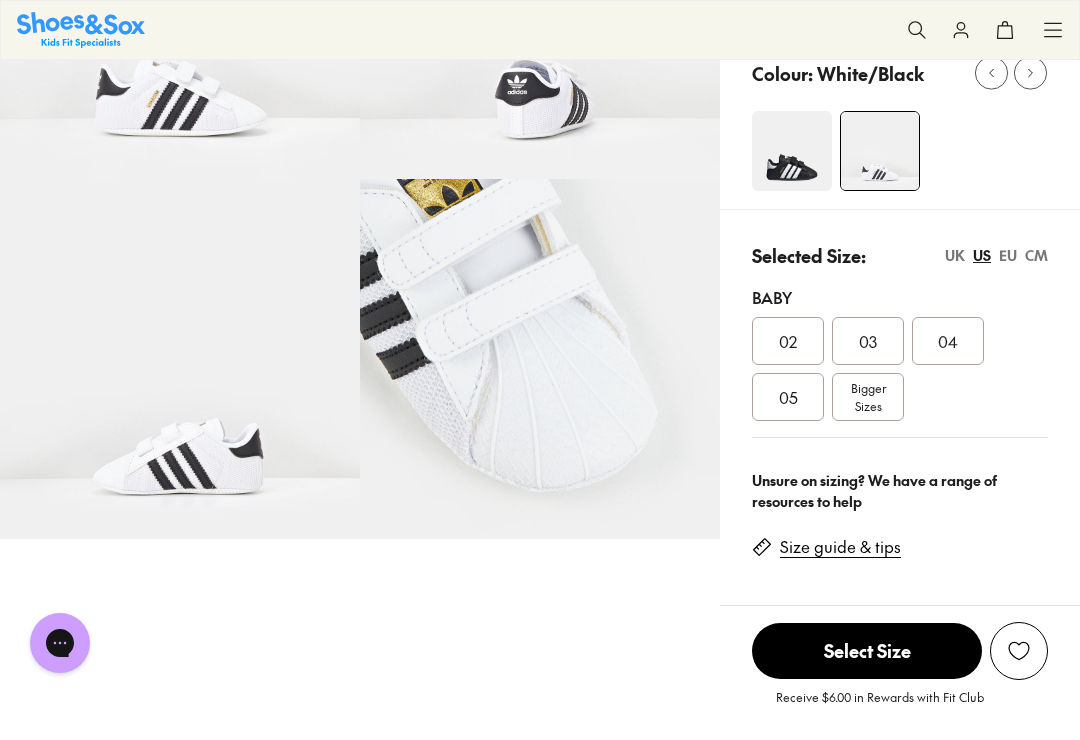 click on "CM" at bounding box center [1036, 255] 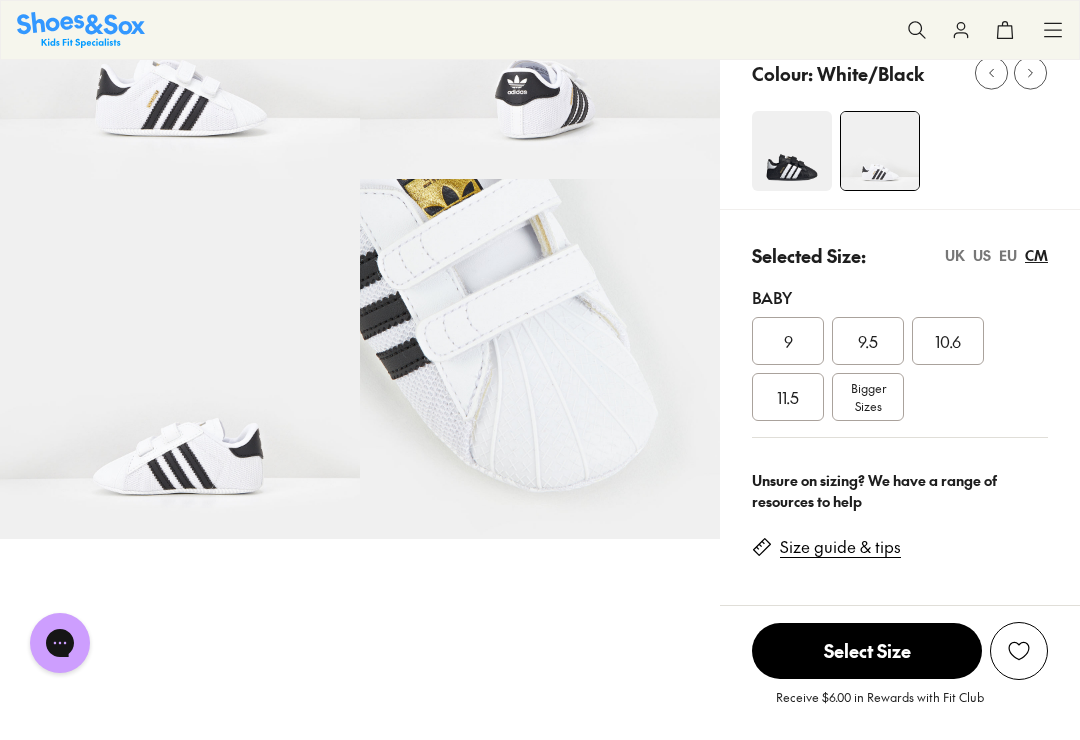 click on "9" at bounding box center (788, 341) 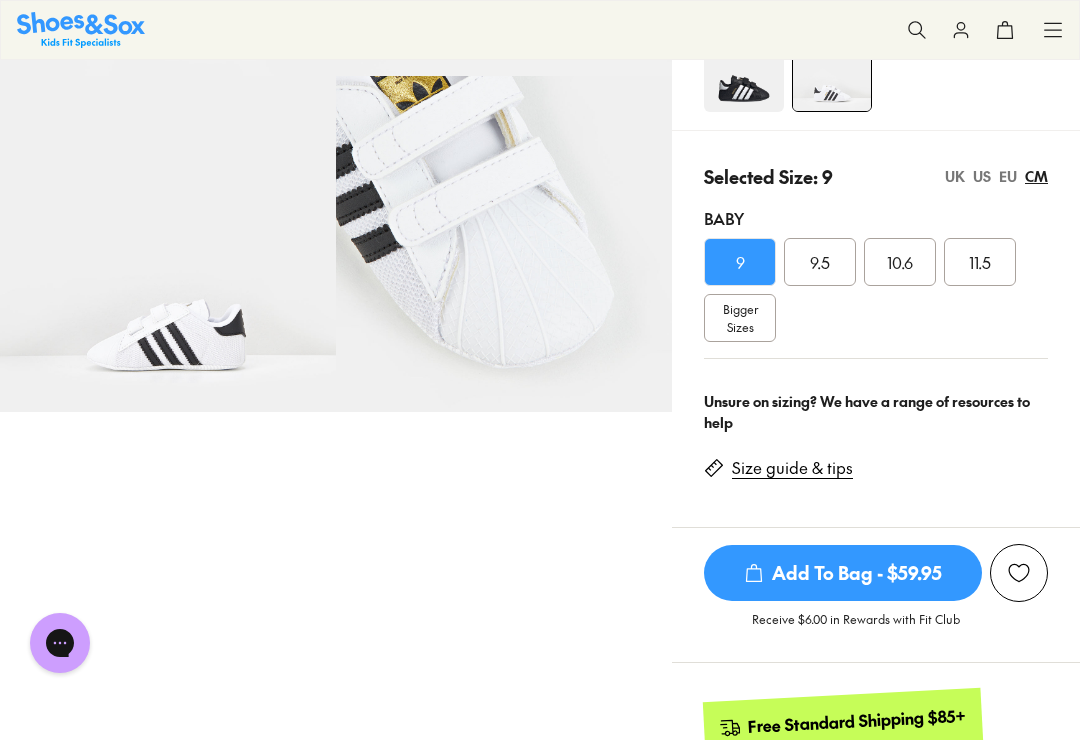 scroll, scrollTop: 361, scrollLeft: 0, axis: vertical 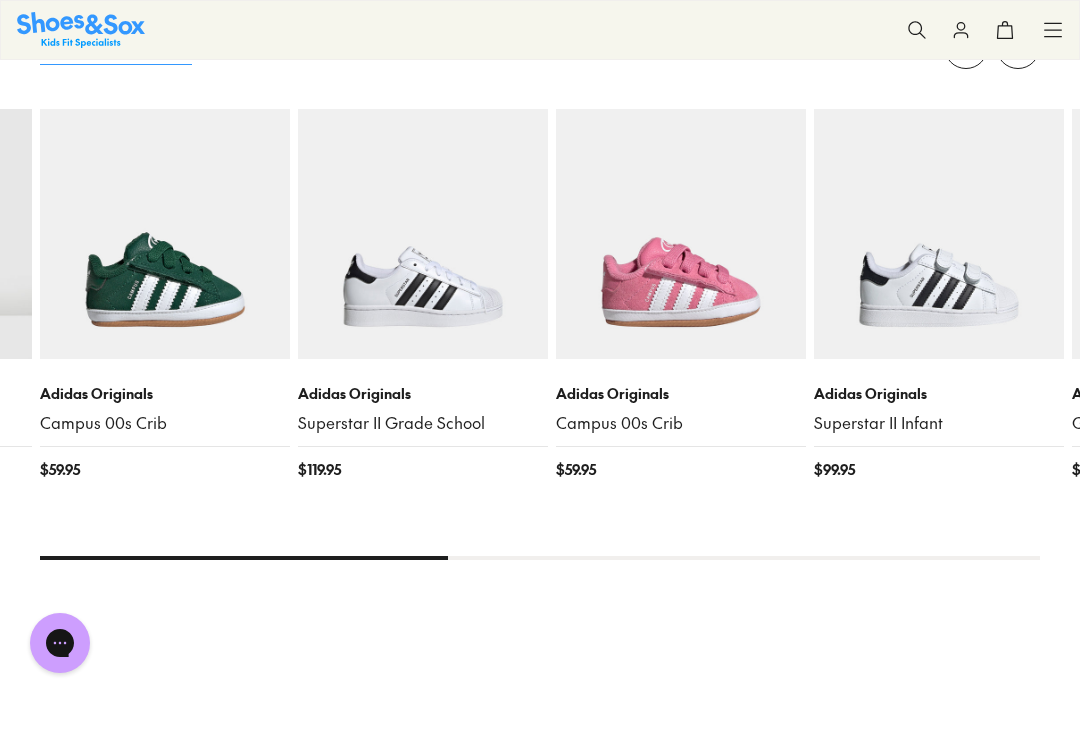 click at bounding box center [681, 234] 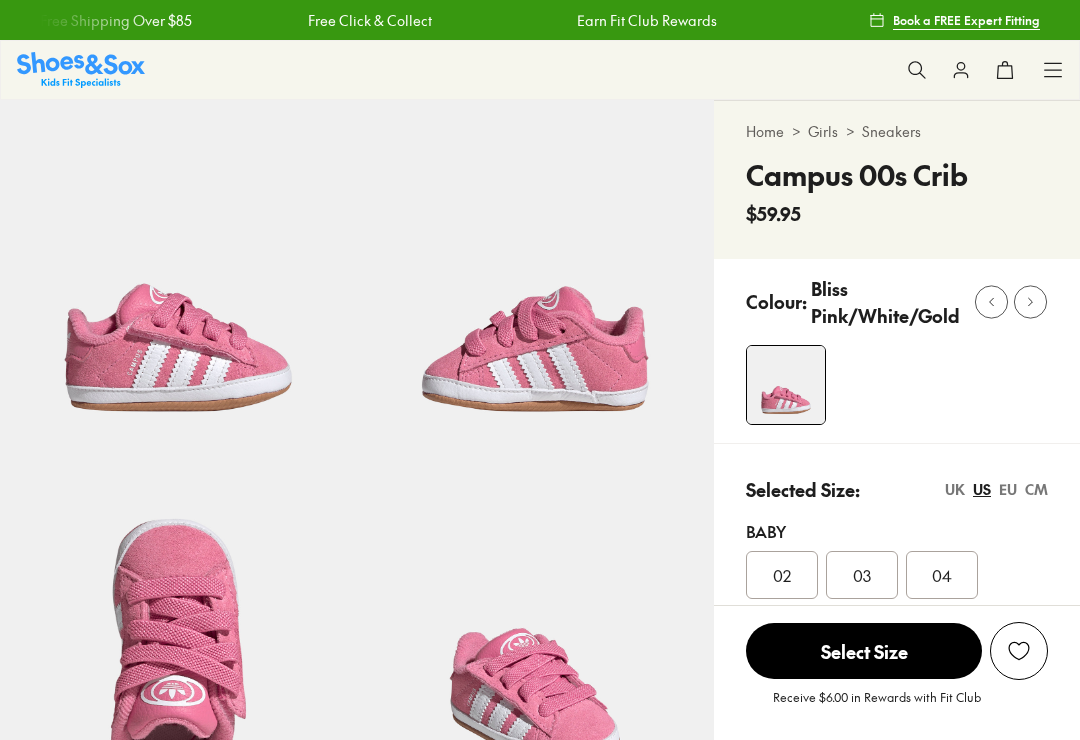 scroll, scrollTop: 0, scrollLeft: 0, axis: both 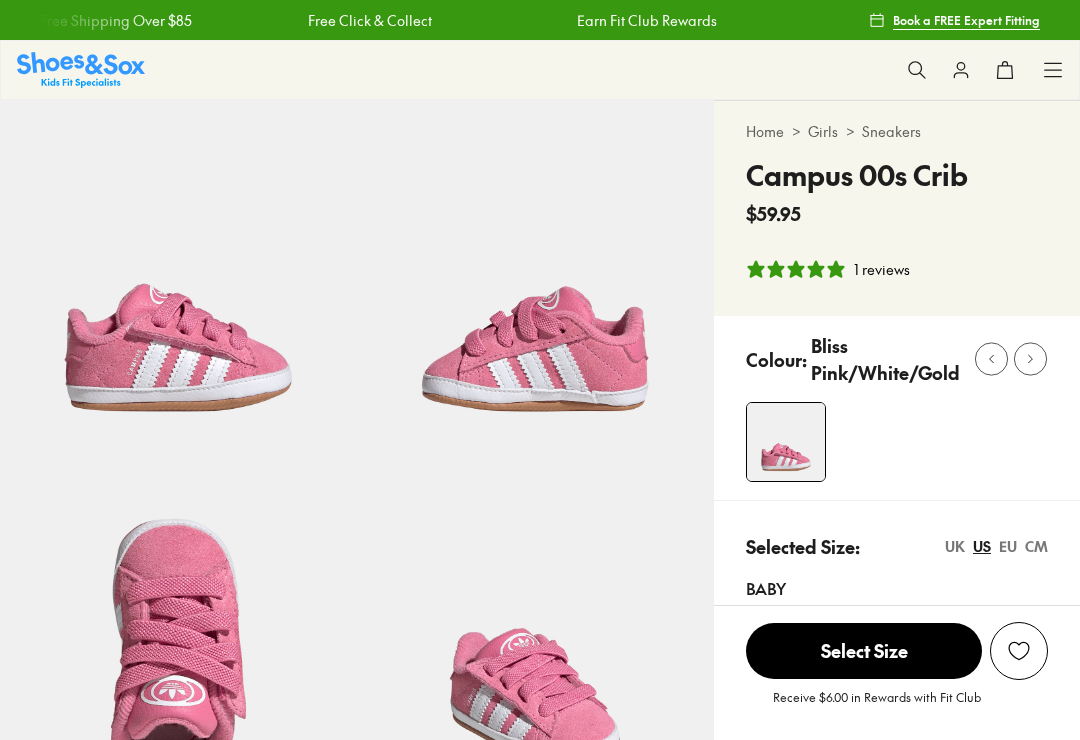 select on "*" 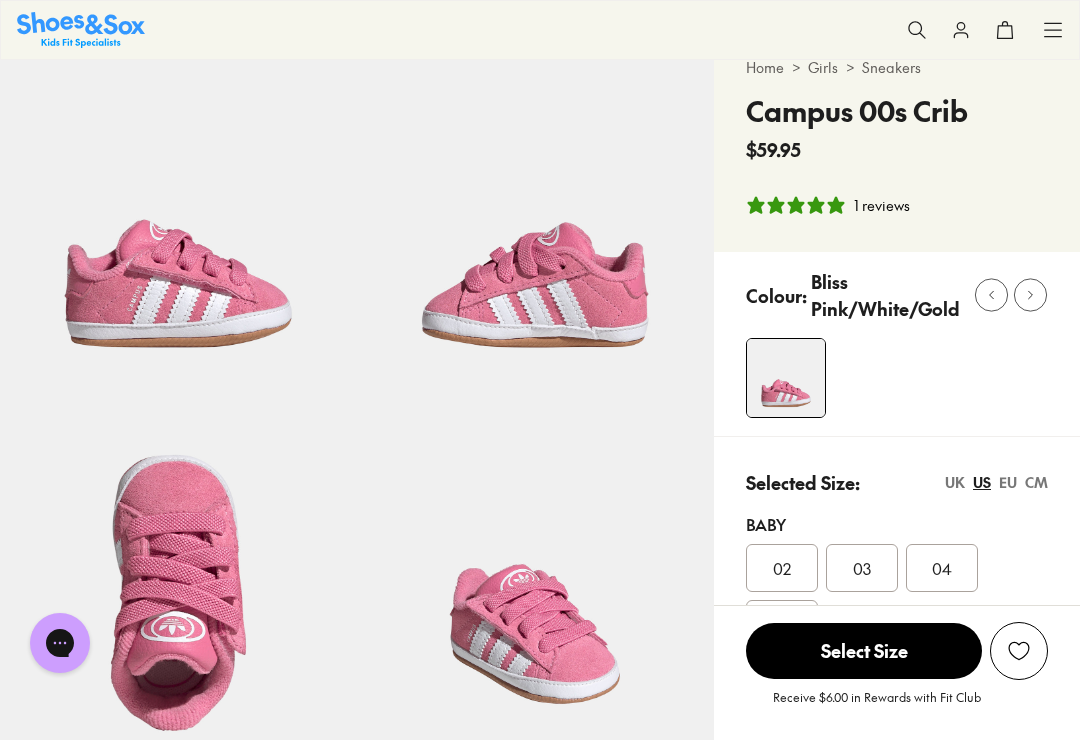 scroll, scrollTop: 67, scrollLeft: 0, axis: vertical 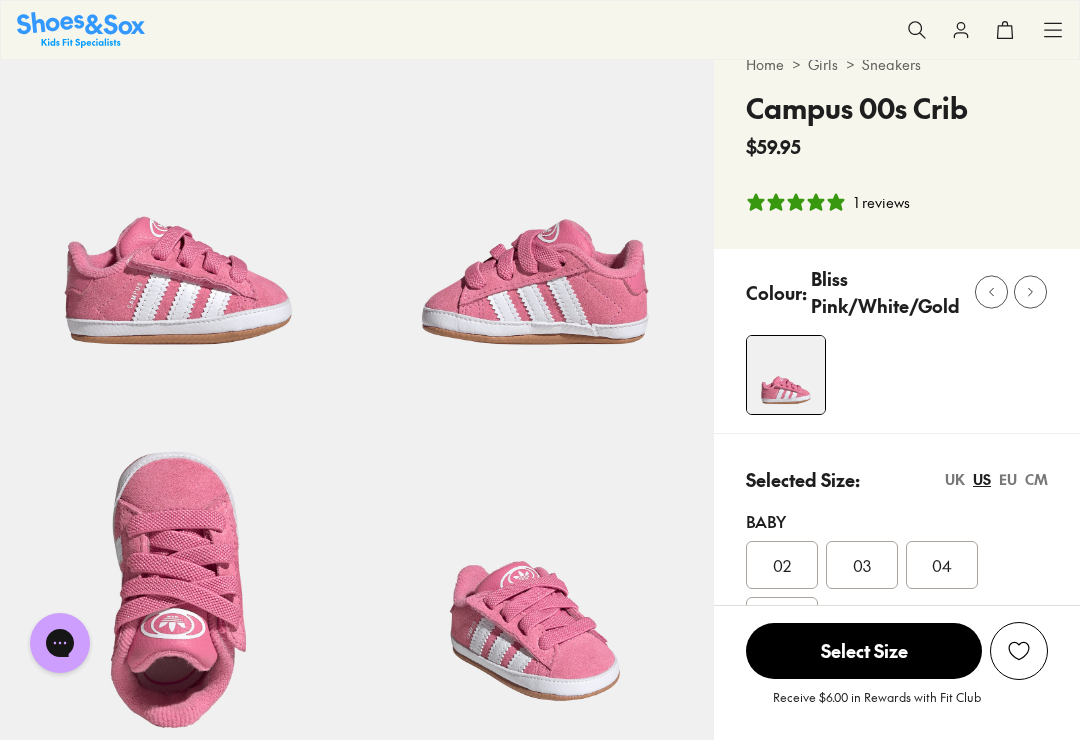 click on "CM" at bounding box center [1036, 479] 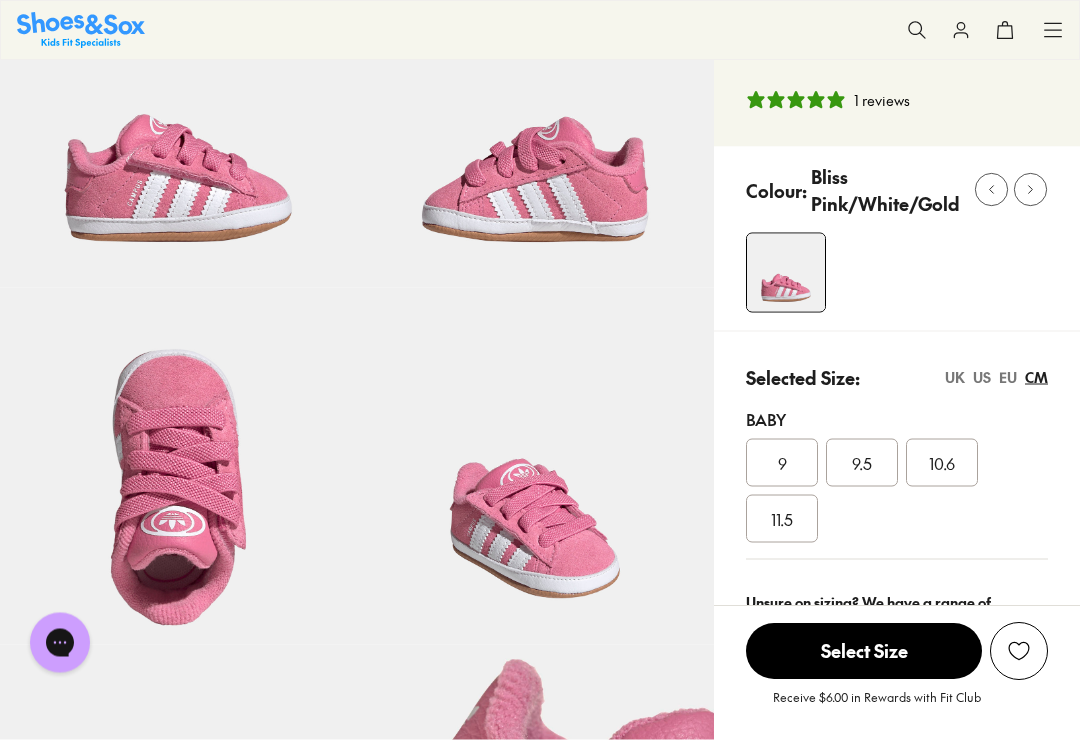 scroll, scrollTop: 180, scrollLeft: 0, axis: vertical 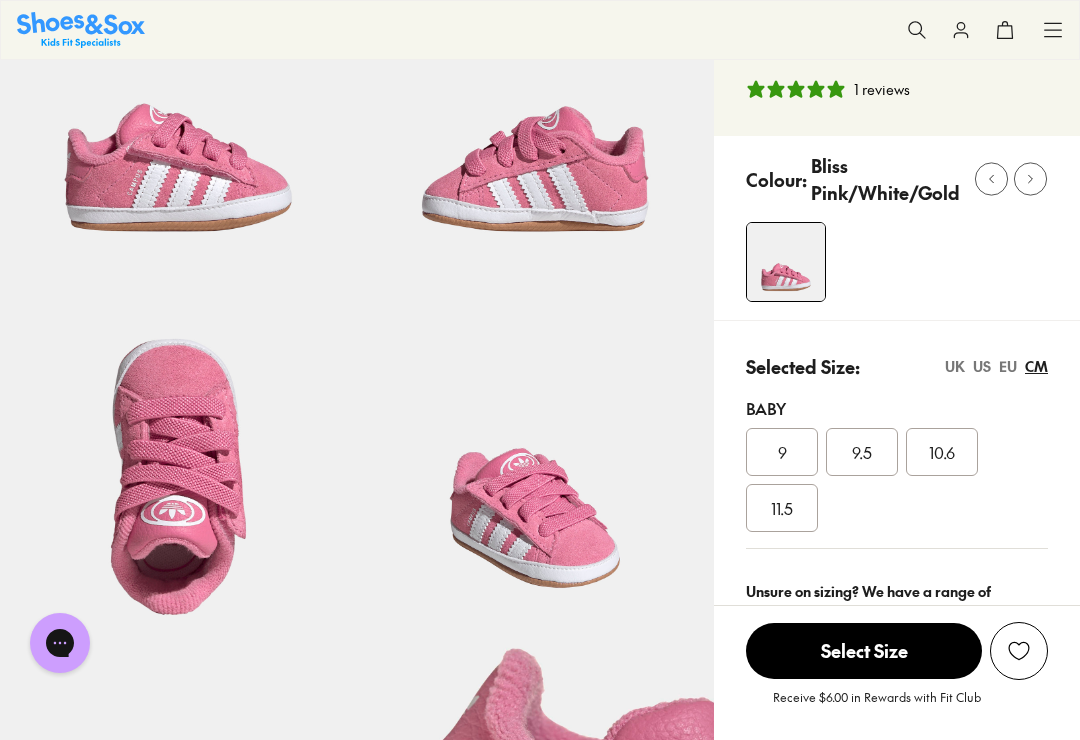 click on "9.5" at bounding box center [862, 452] 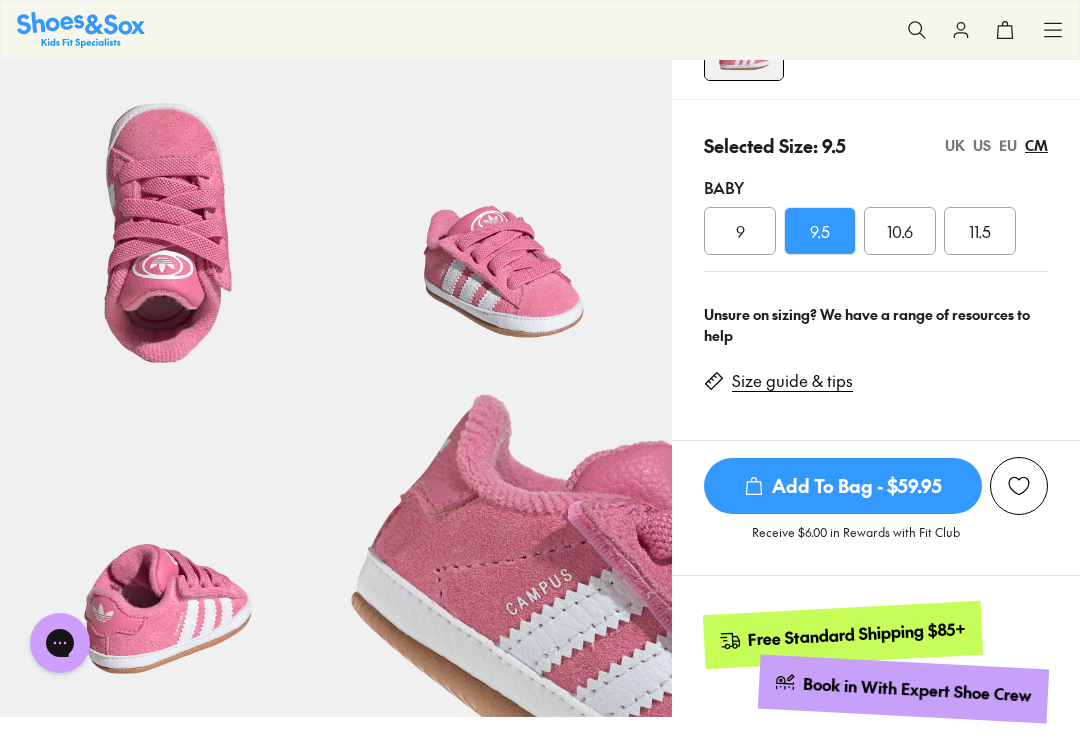 scroll, scrollTop: 395, scrollLeft: 0, axis: vertical 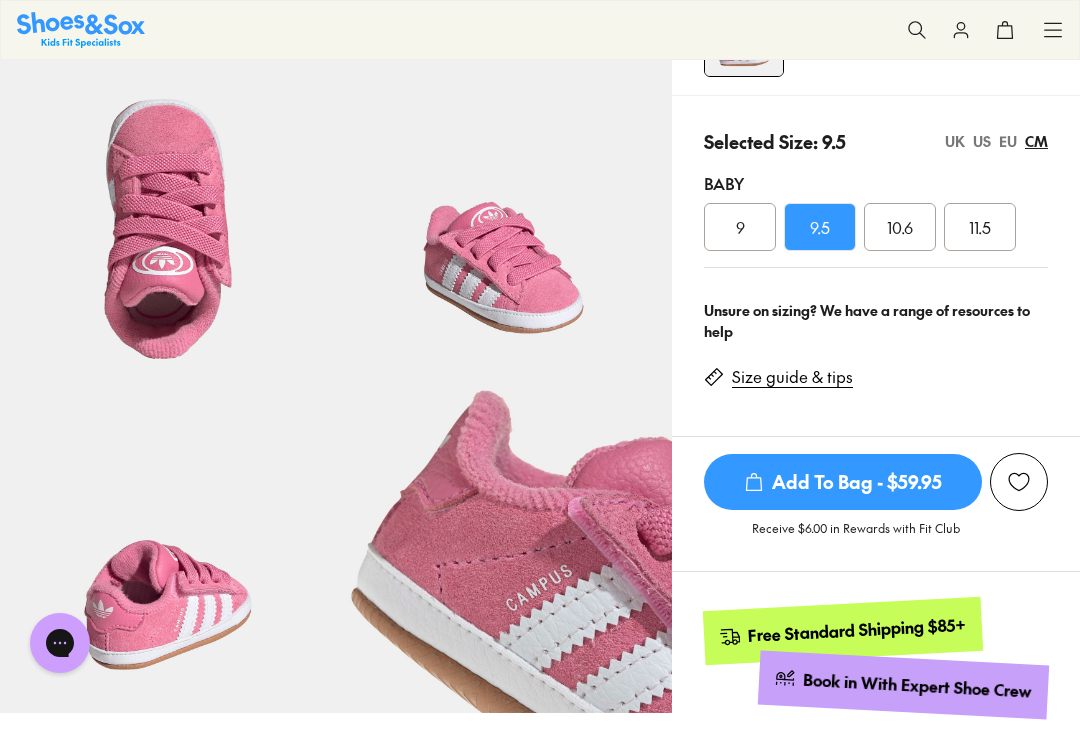 click on "Add To Bag - $59.95" at bounding box center (843, 482) 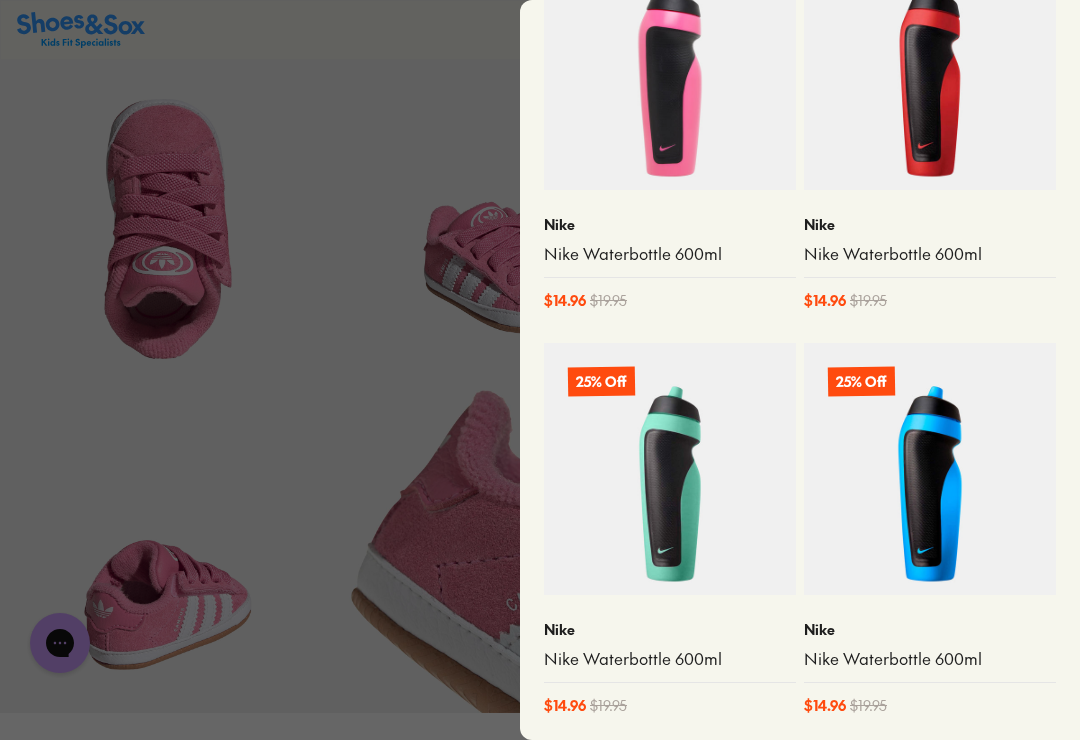 scroll, scrollTop: 915, scrollLeft: 0, axis: vertical 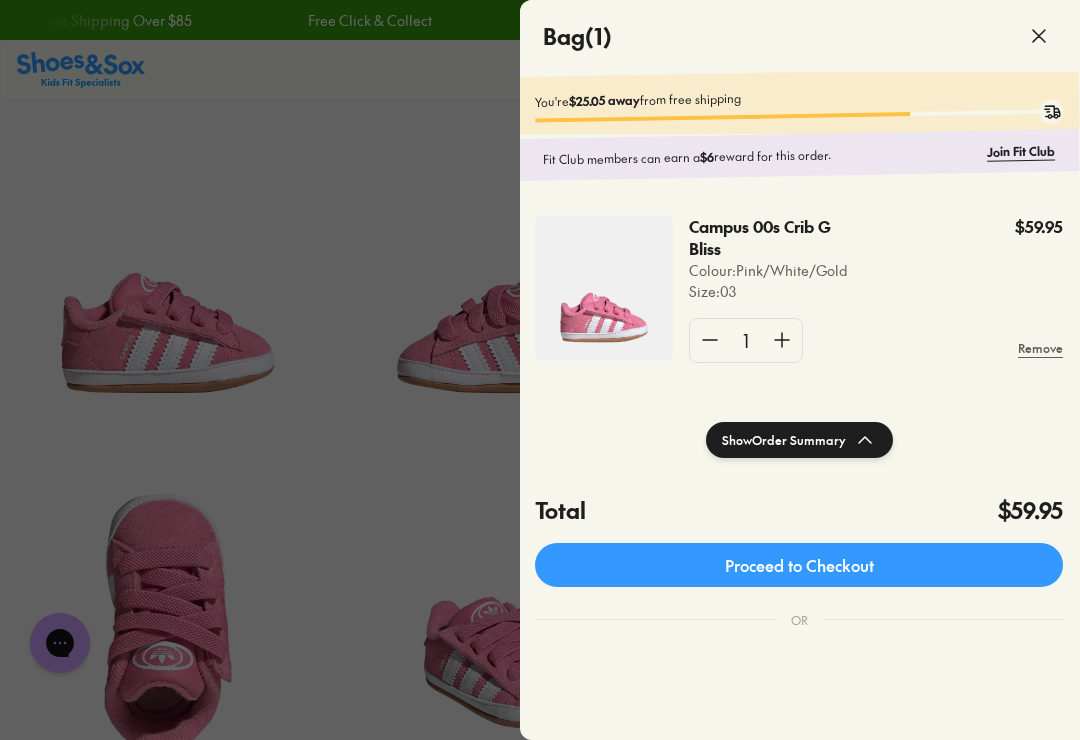 click 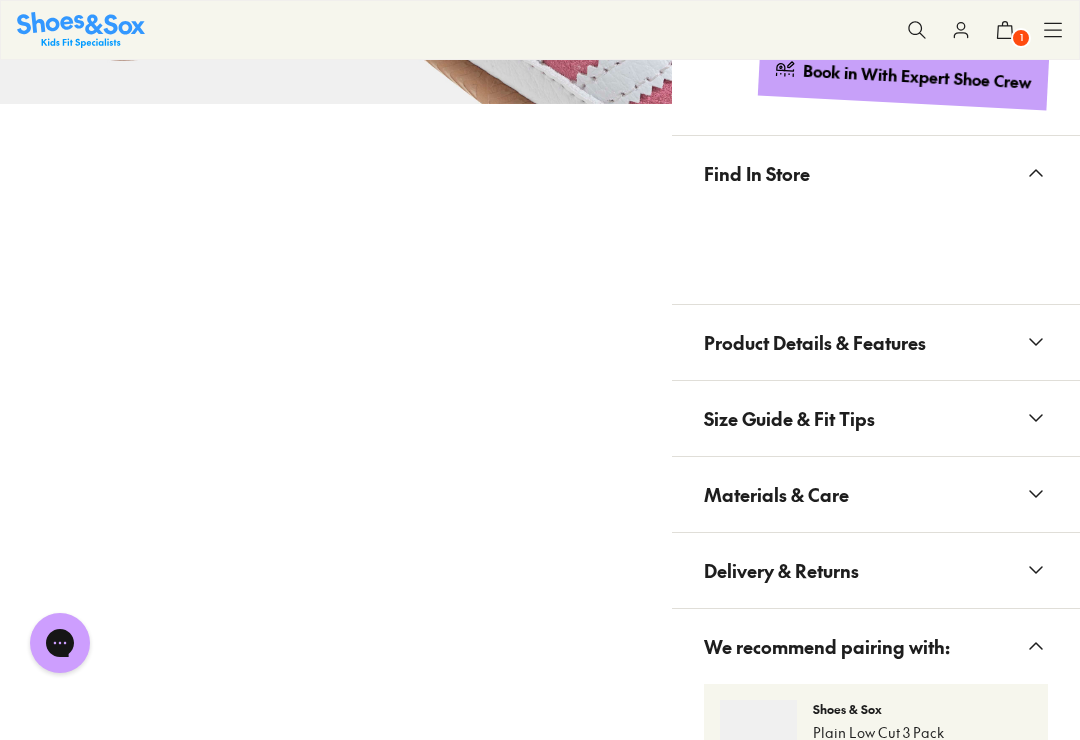 scroll, scrollTop: 1002, scrollLeft: 0, axis: vertical 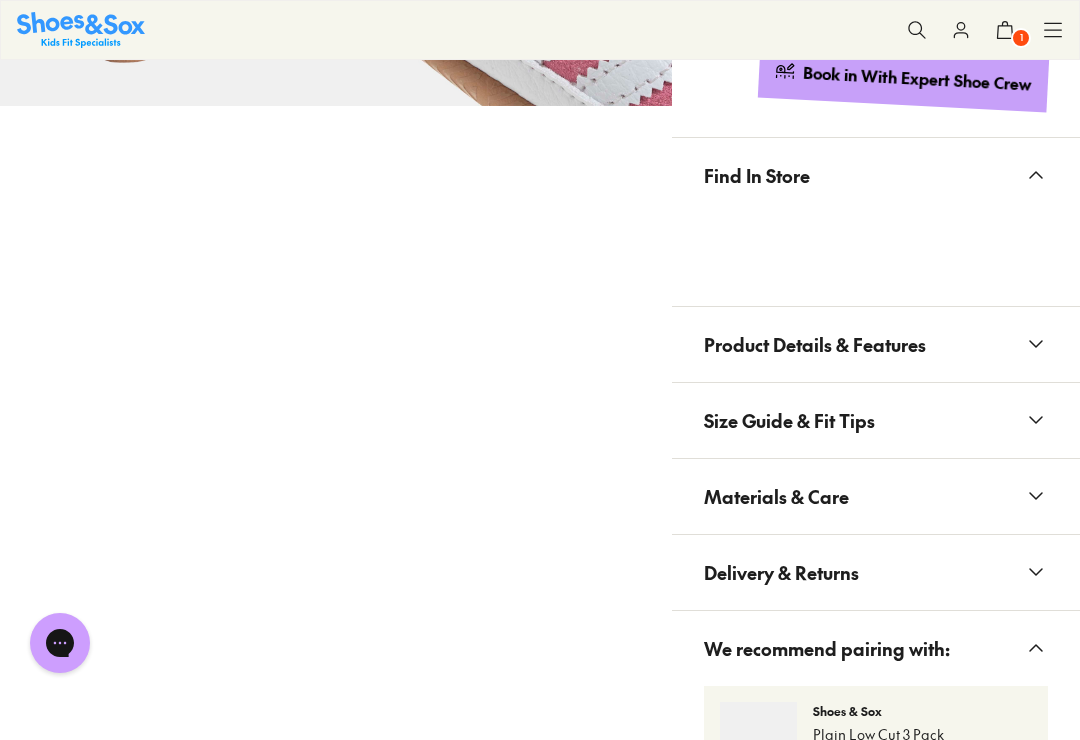 click on "Size Guide & Fit Tips" at bounding box center (876, 420) 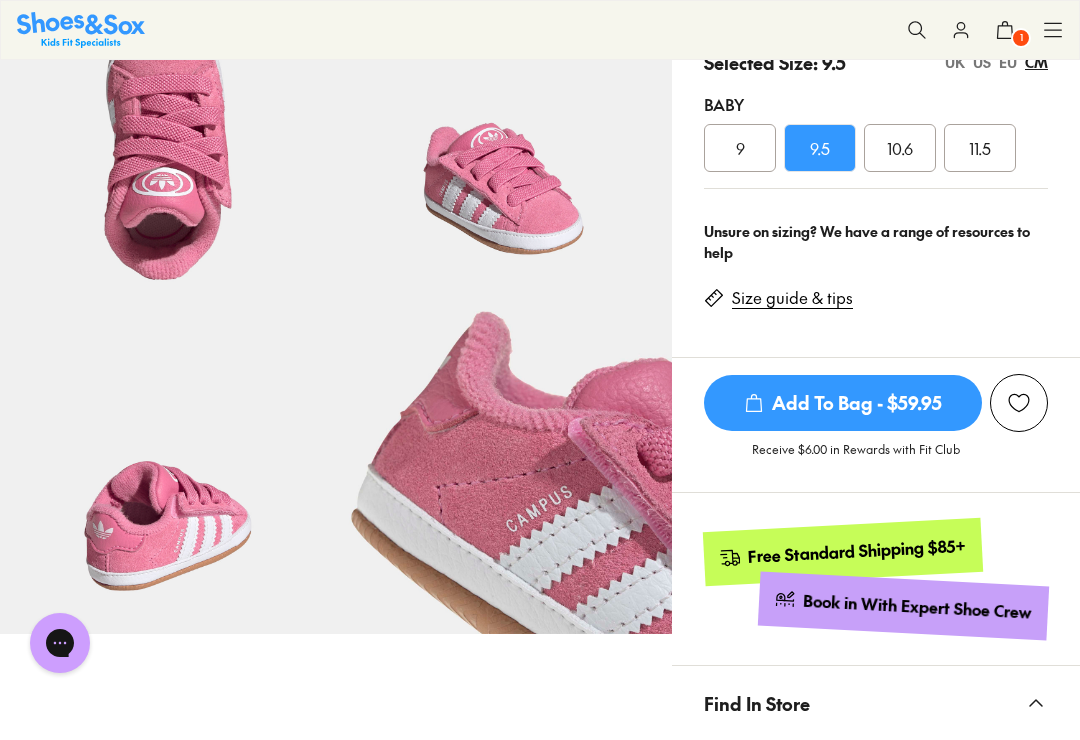 scroll, scrollTop: 472, scrollLeft: 0, axis: vertical 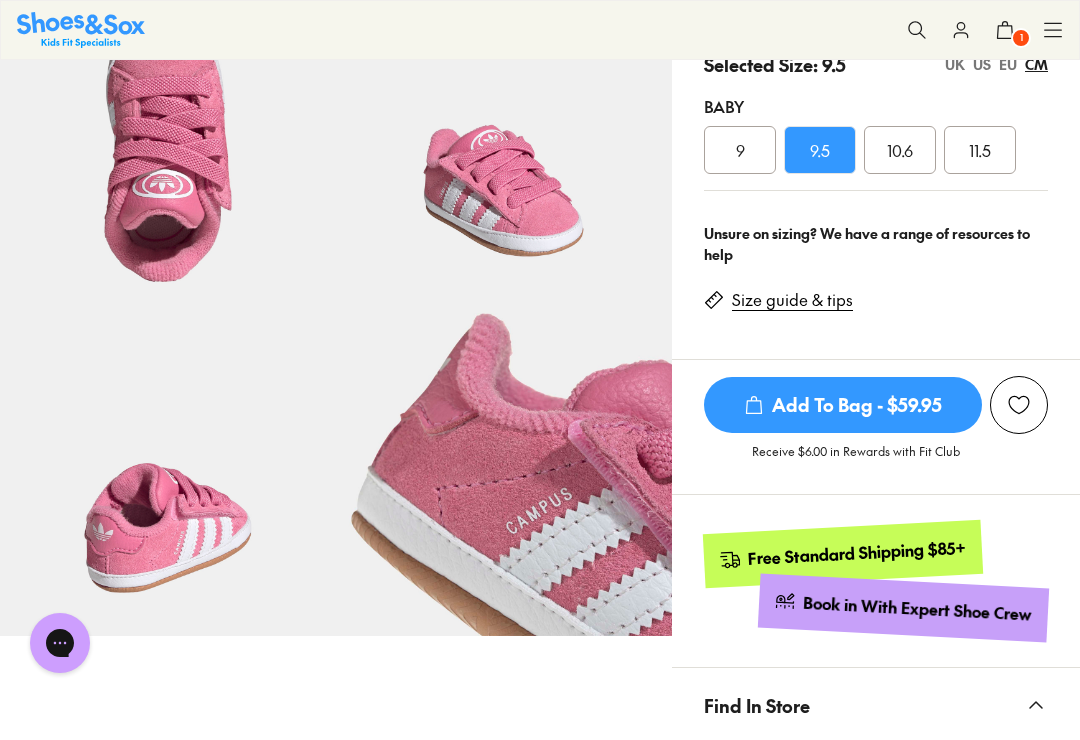 click on "Size guide & tips" at bounding box center (792, 300) 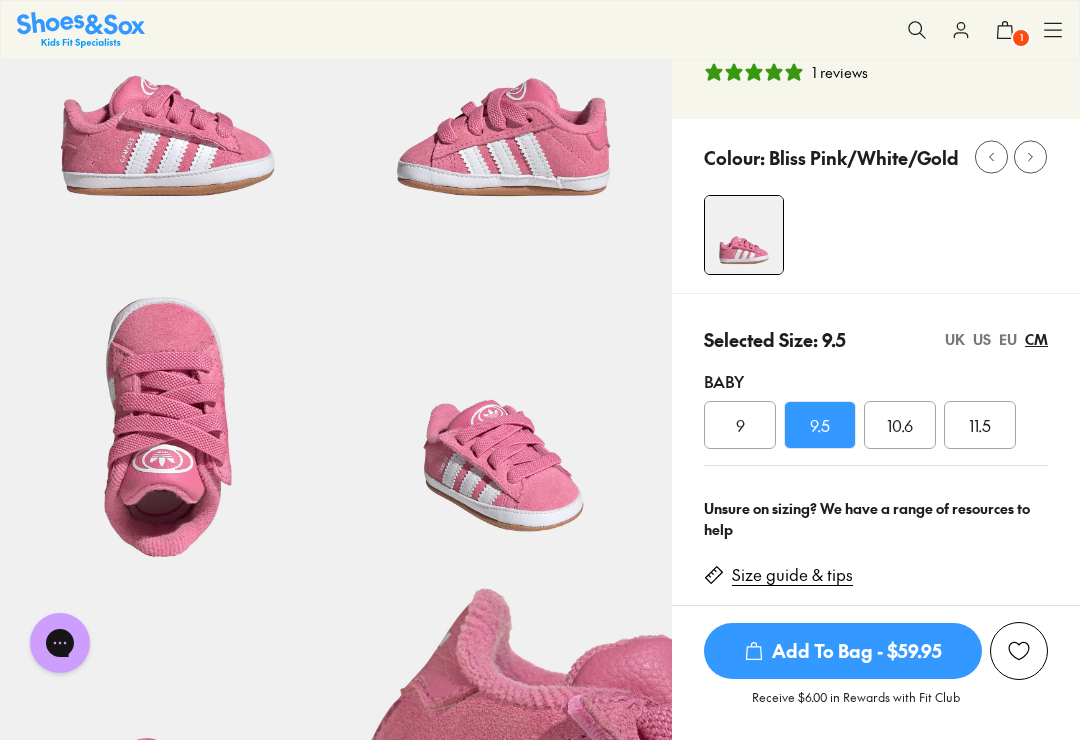 scroll, scrollTop: 196, scrollLeft: 0, axis: vertical 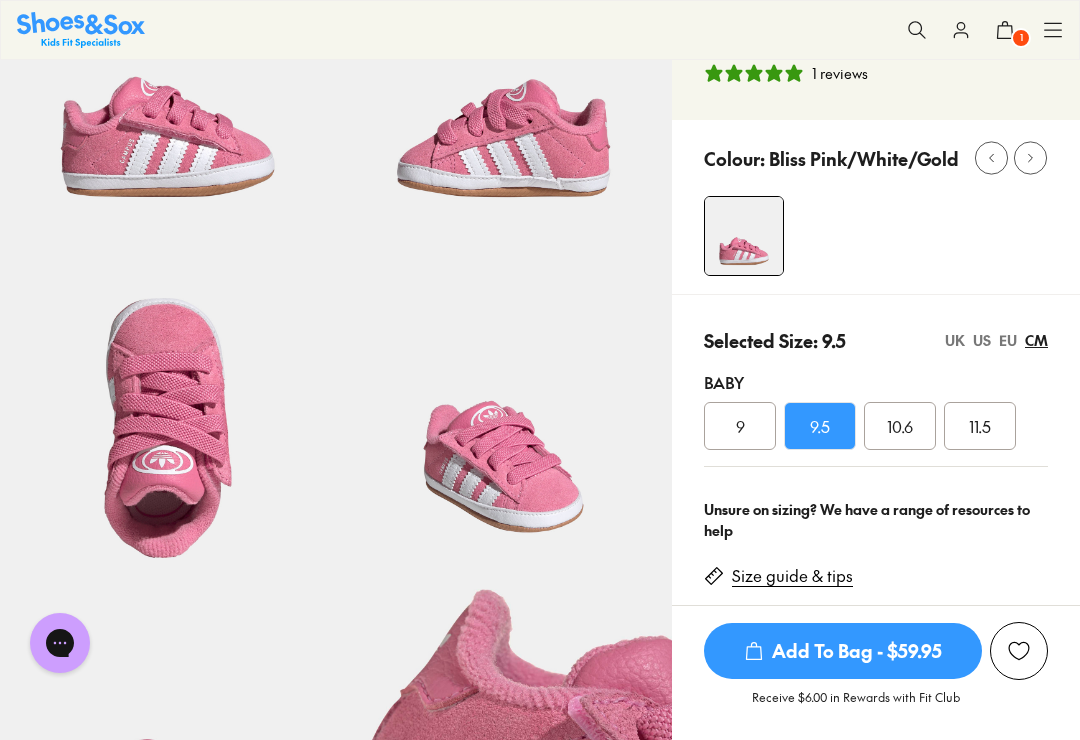 click on "EU" at bounding box center (1008, 340) 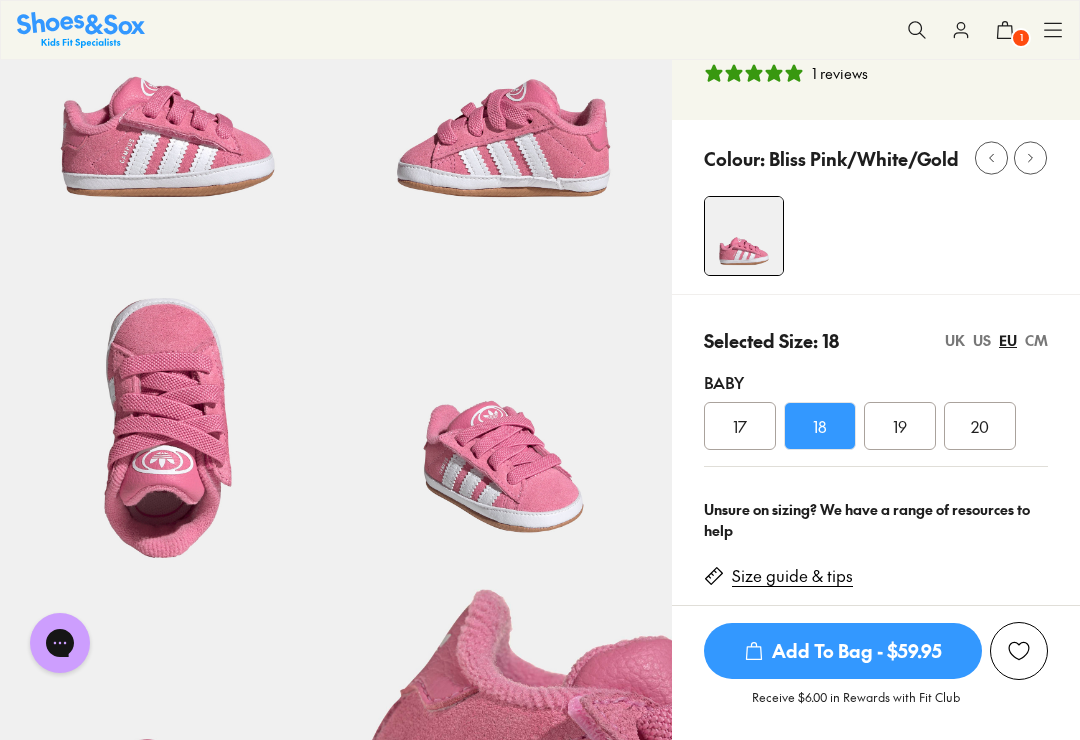 click on "US" at bounding box center [982, 340] 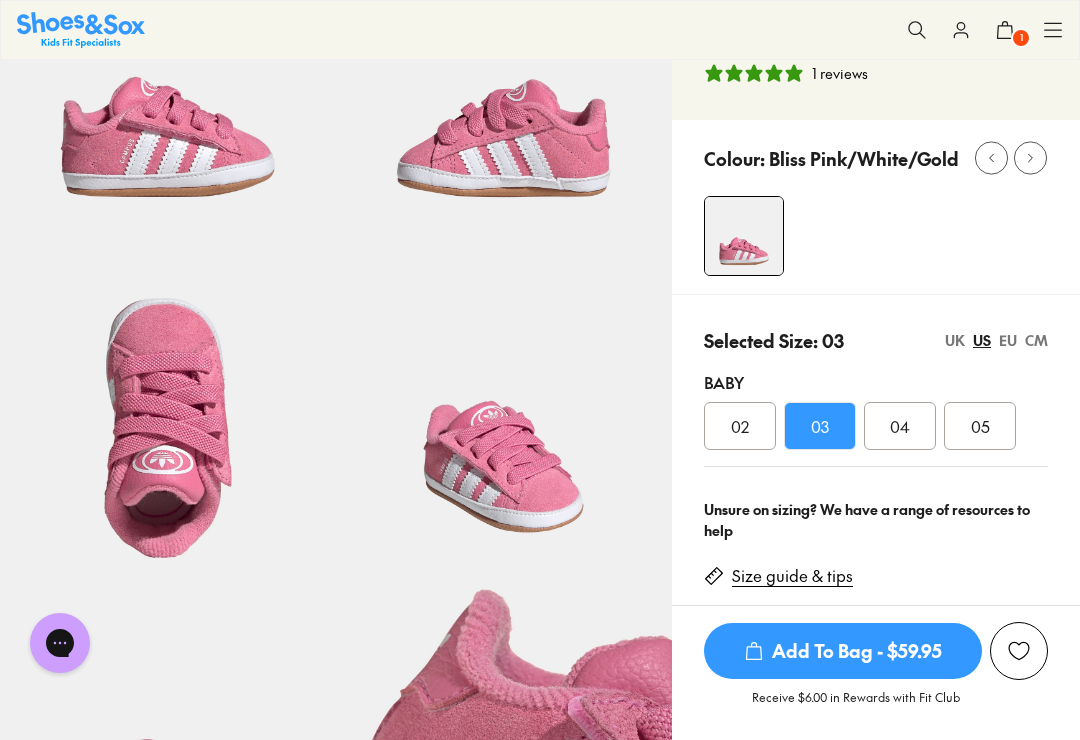 click on "UK" at bounding box center [955, 340] 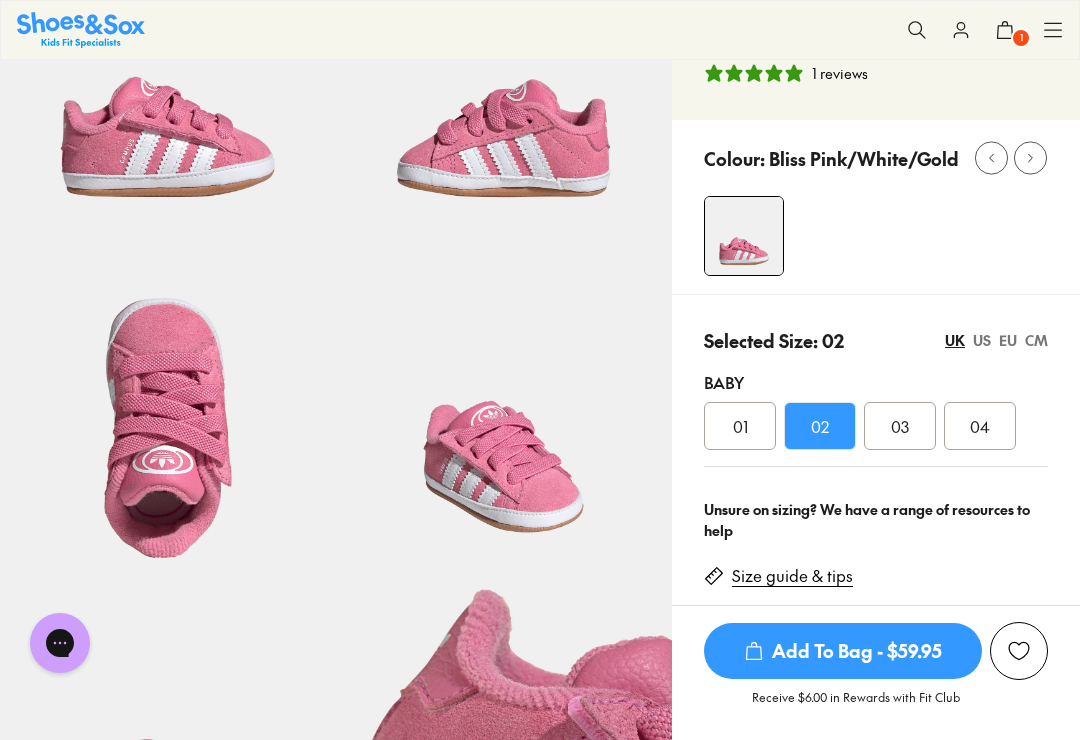 click on "CM" at bounding box center [1036, 340] 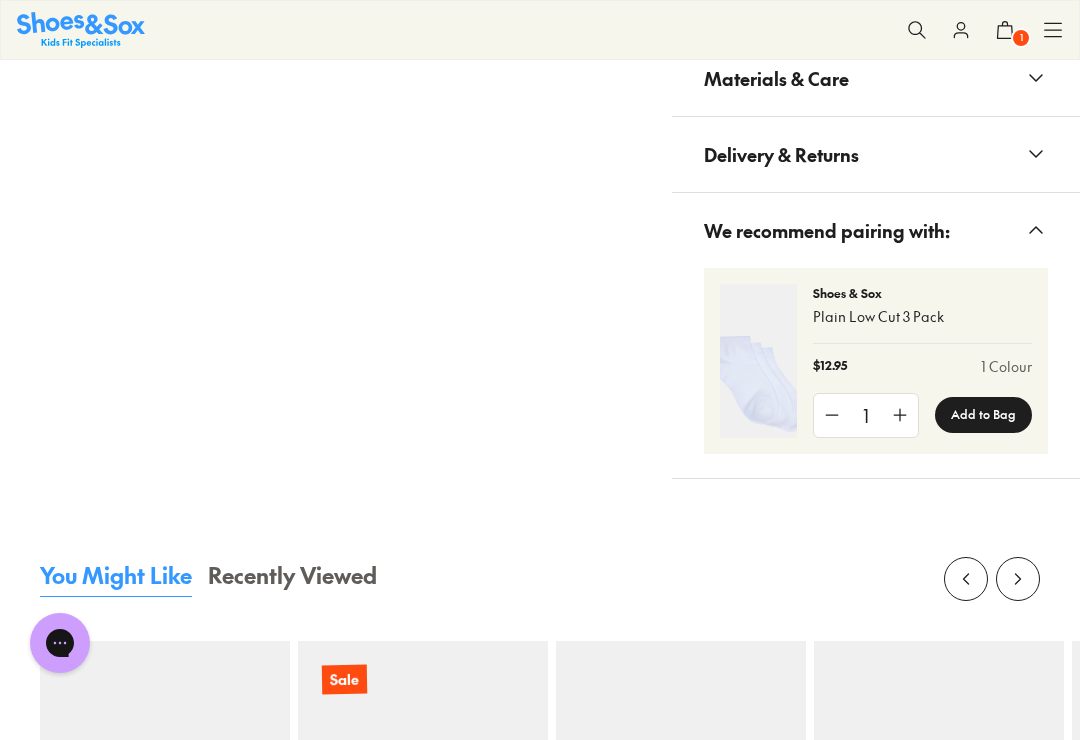 scroll, scrollTop: 2048, scrollLeft: 0, axis: vertical 